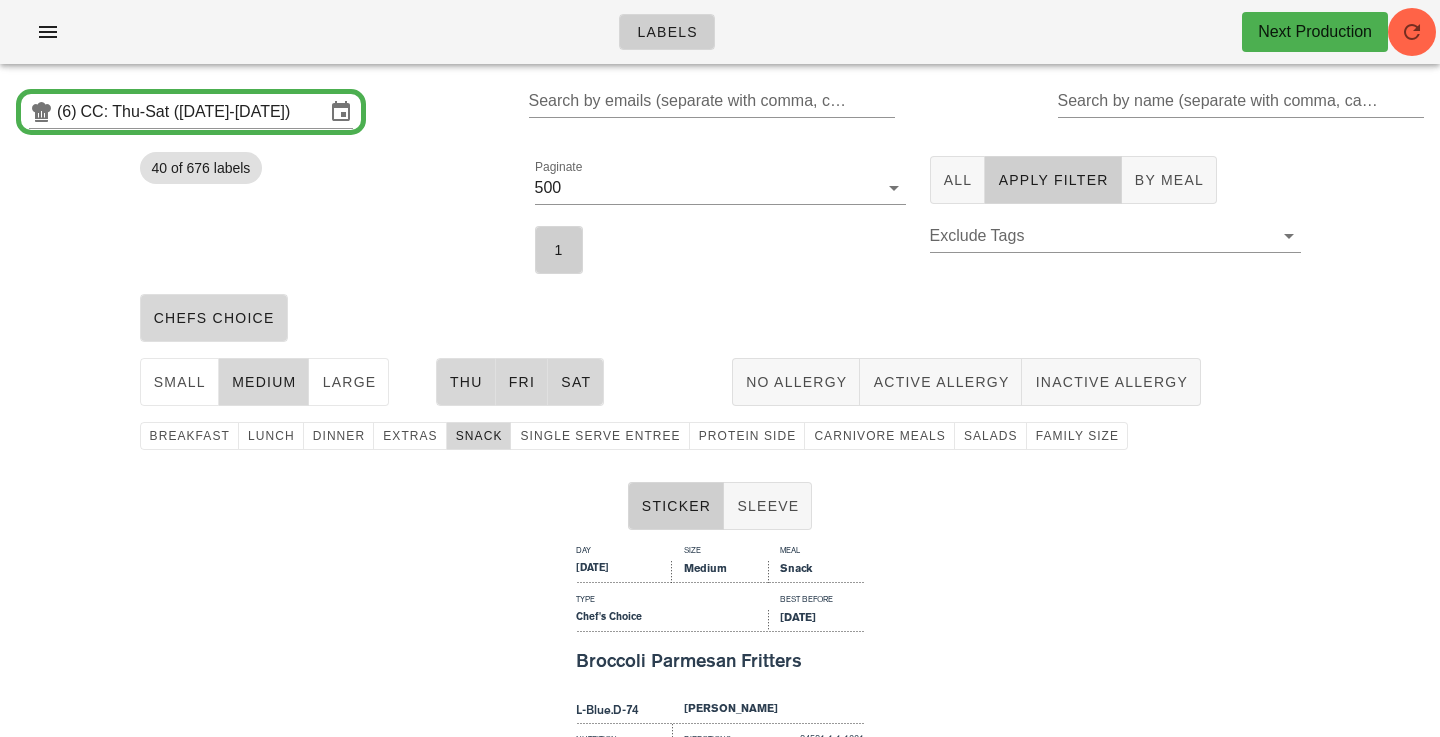 scroll, scrollTop: 0, scrollLeft: 0, axis: both 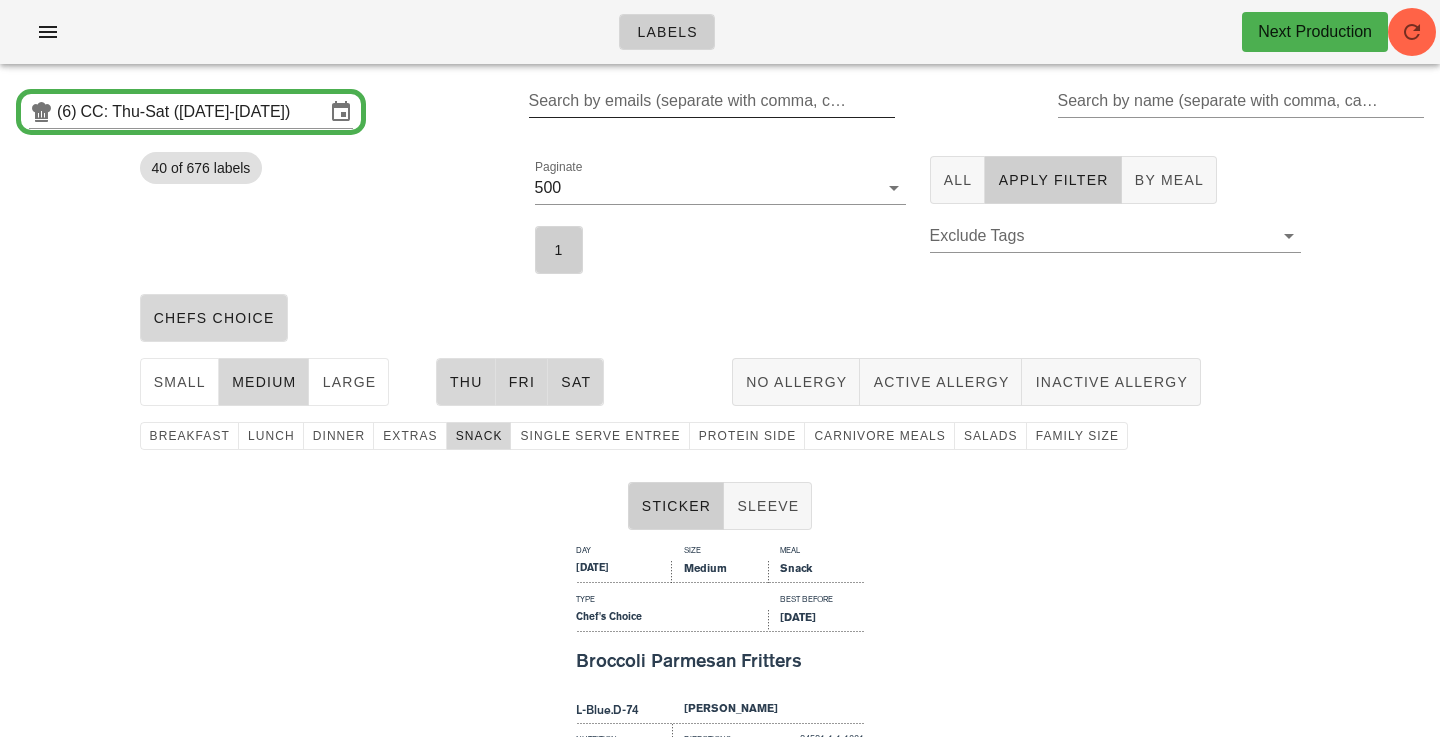 click on "Search by emails (separate with comma, can be partial)" at bounding box center (710, 101) 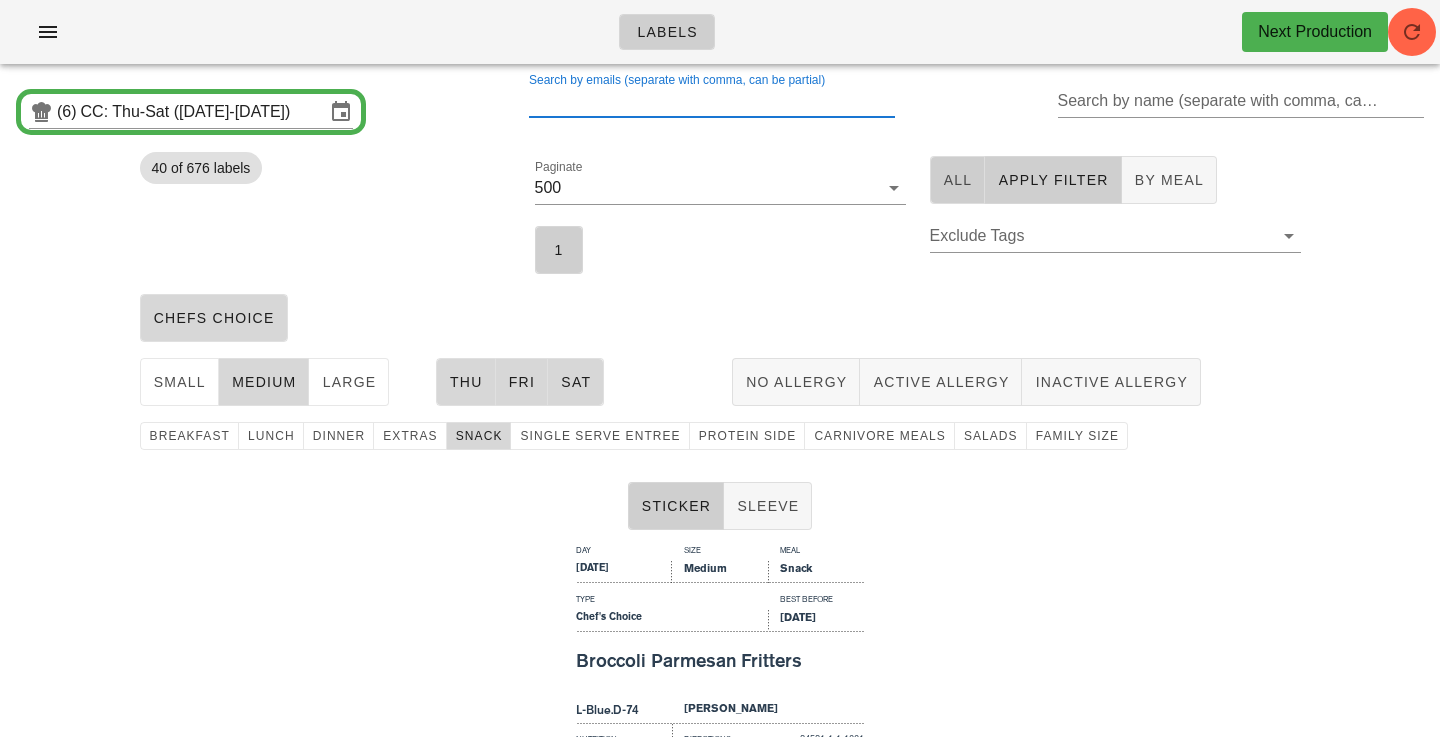 click on "All" at bounding box center (958, 180) 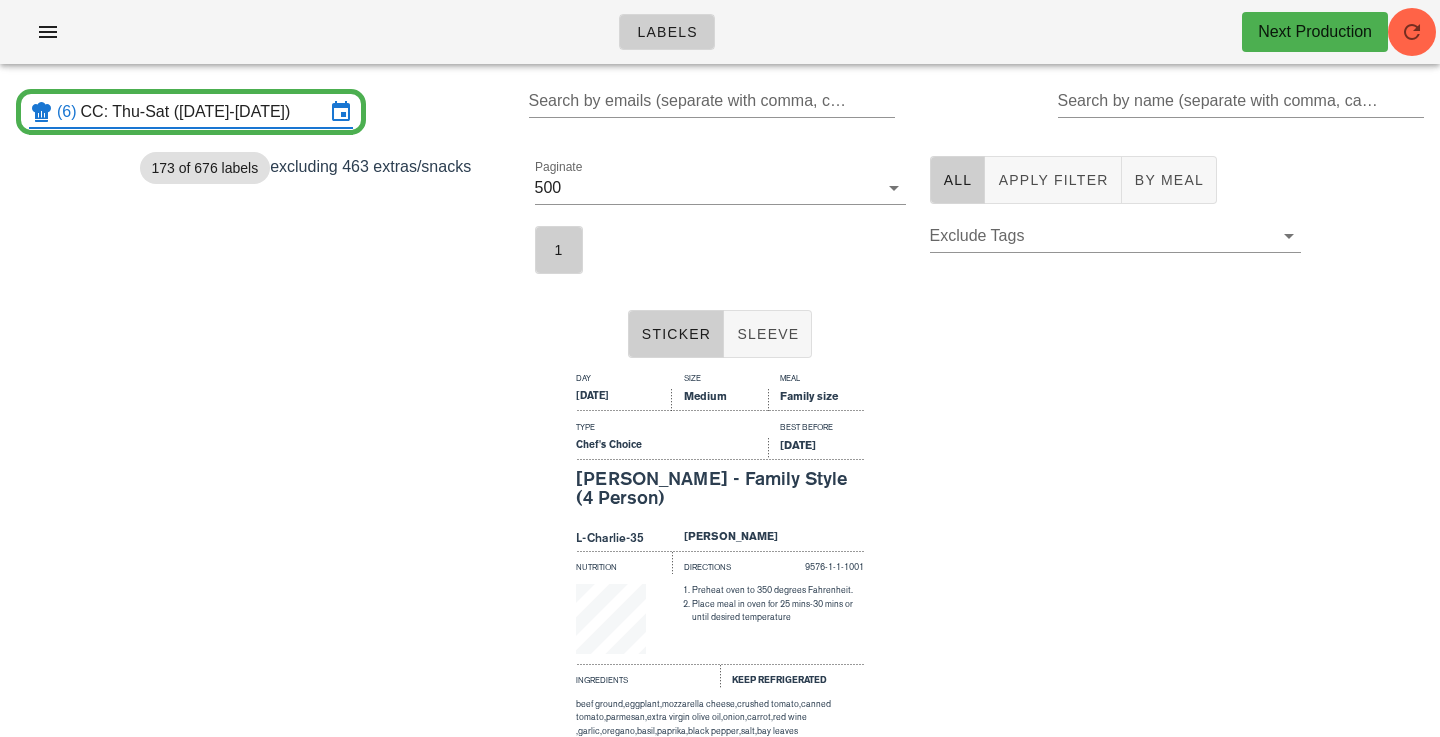 click on "CC: Thu-Sat ([DATE]-[DATE])" at bounding box center (203, 112) 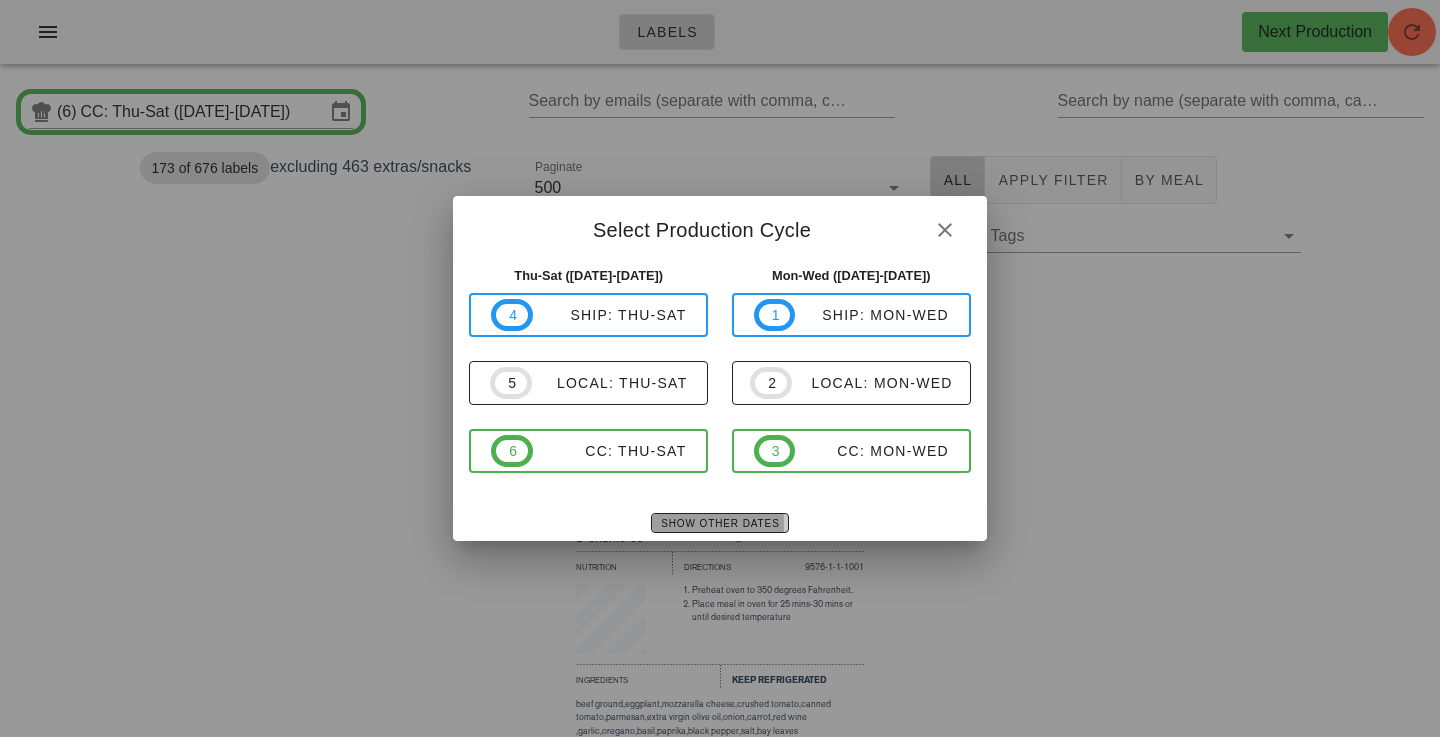 click on "Show Other Dates" at bounding box center (719, 523) 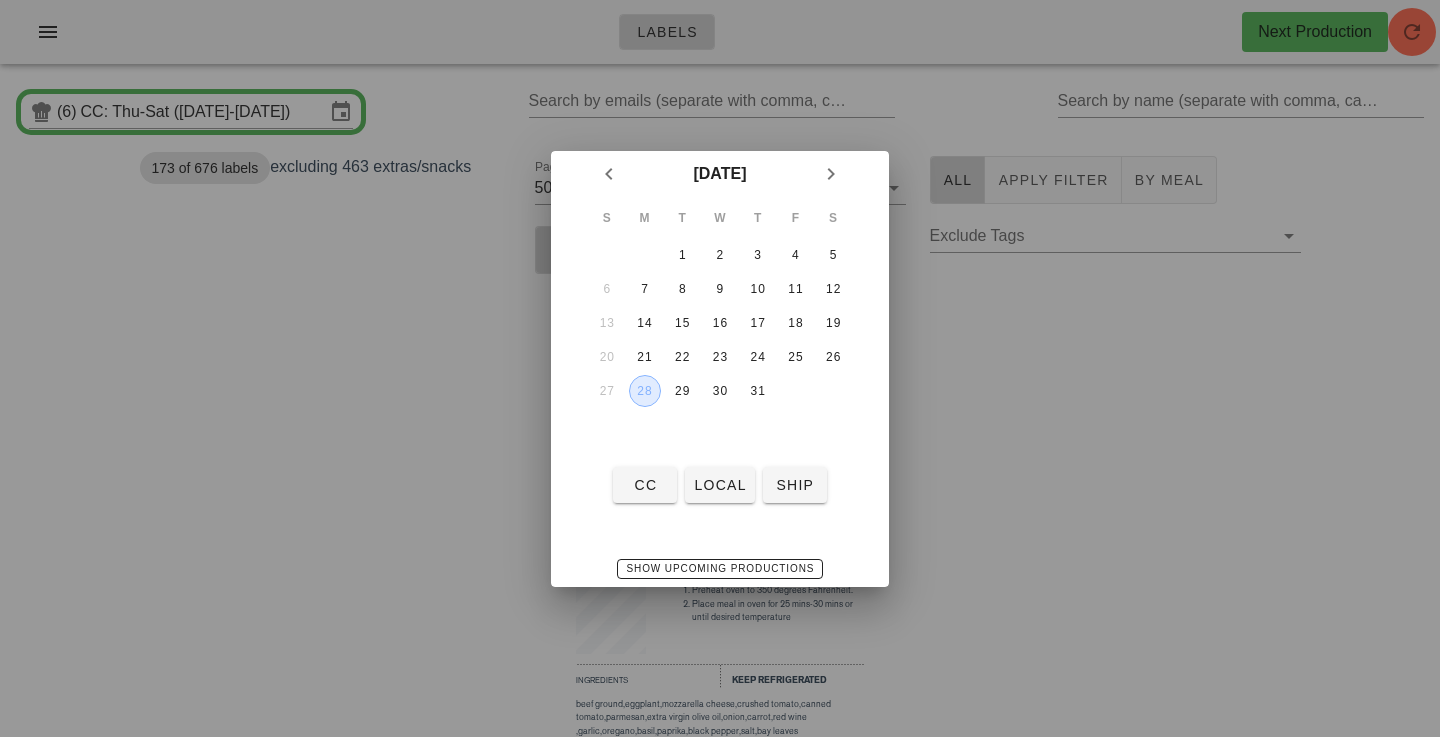 click on "28" at bounding box center [645, 391] 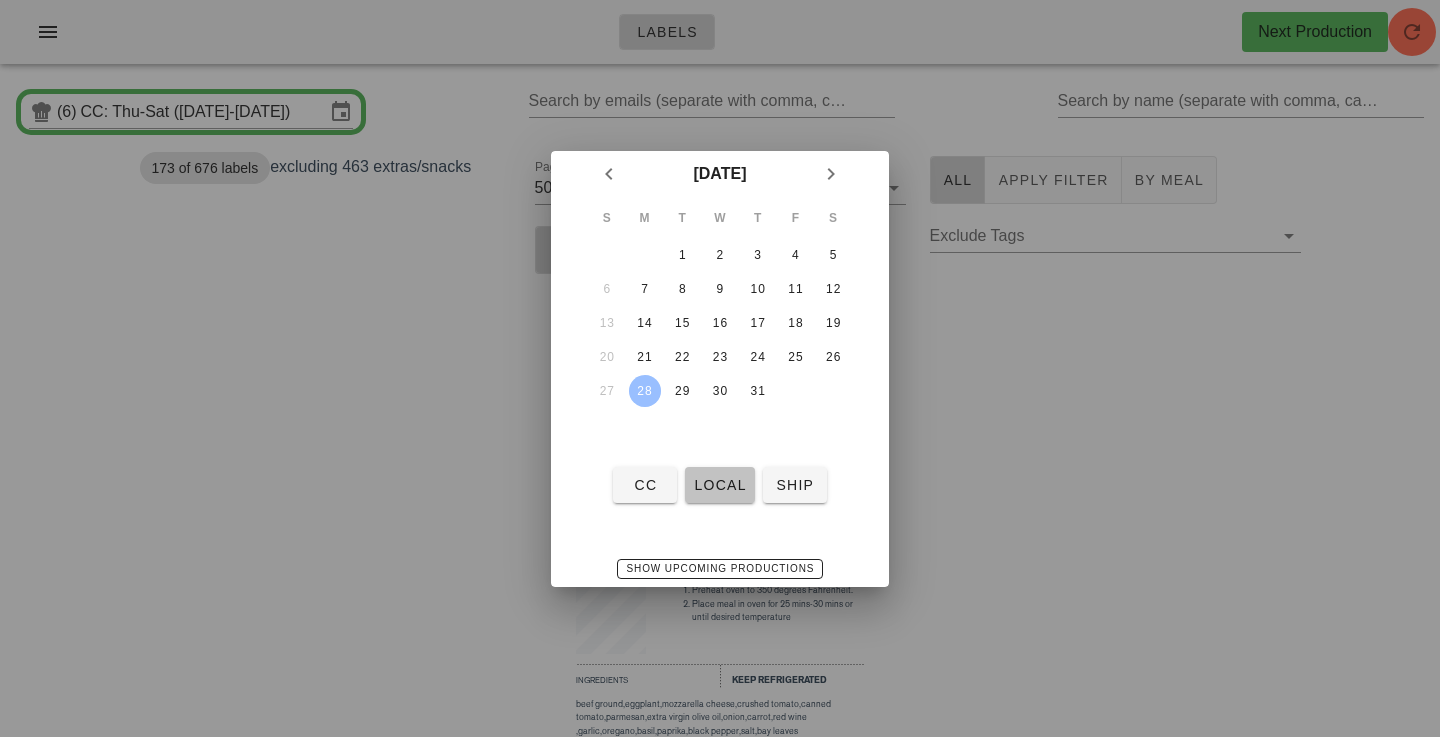 click on "local" at bounding box center [719, 485] 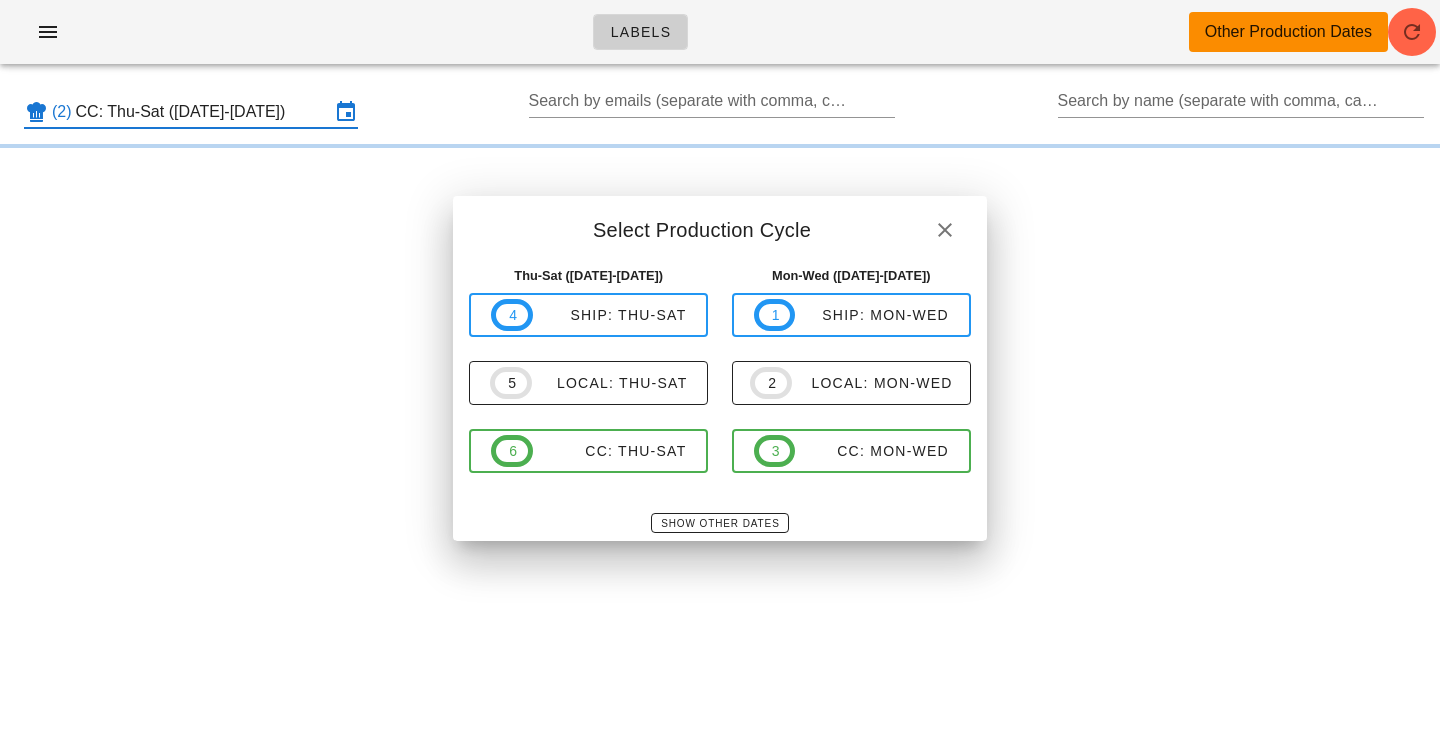 type on "local: Mon-Wed ([DATE]-[DATE])" 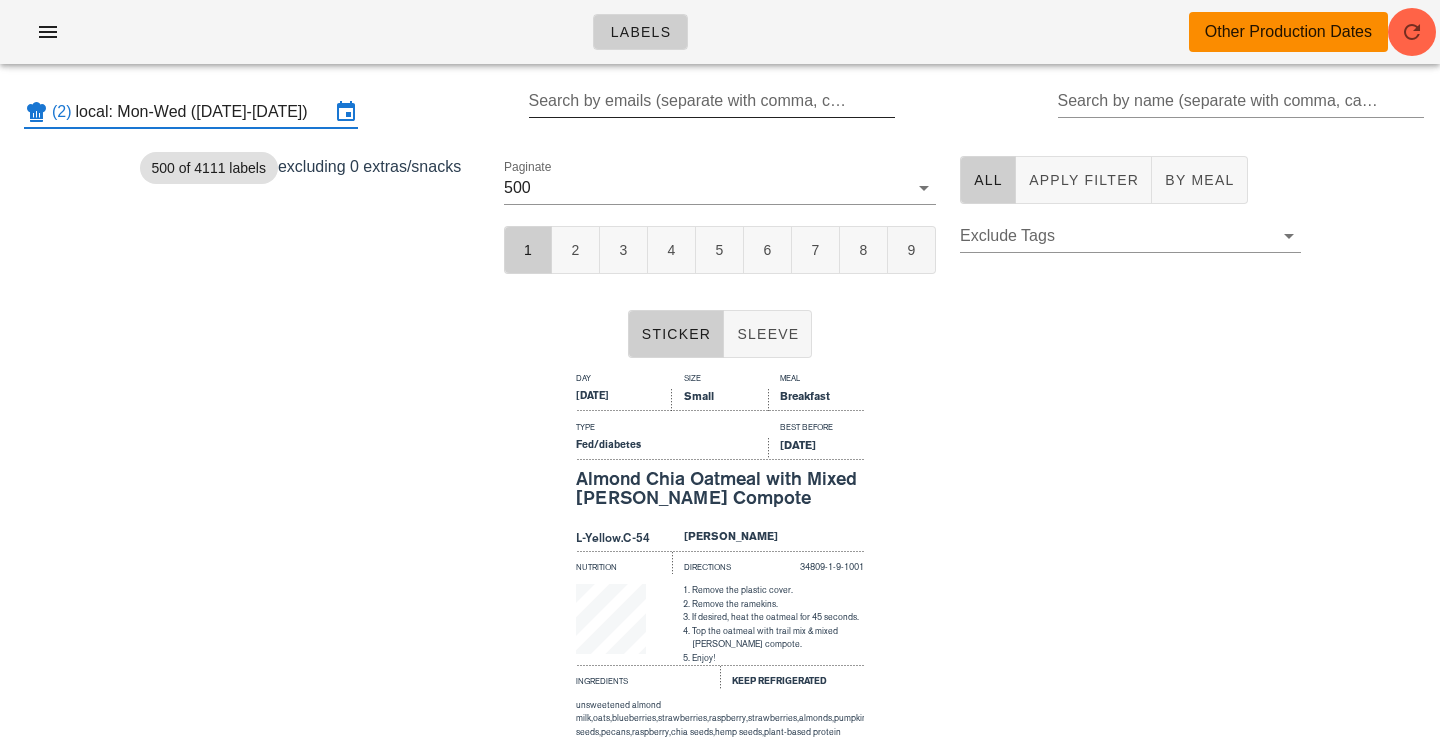 click on "Search by emails (separate with comma, can be partial)" at bounding box center [710, 101] 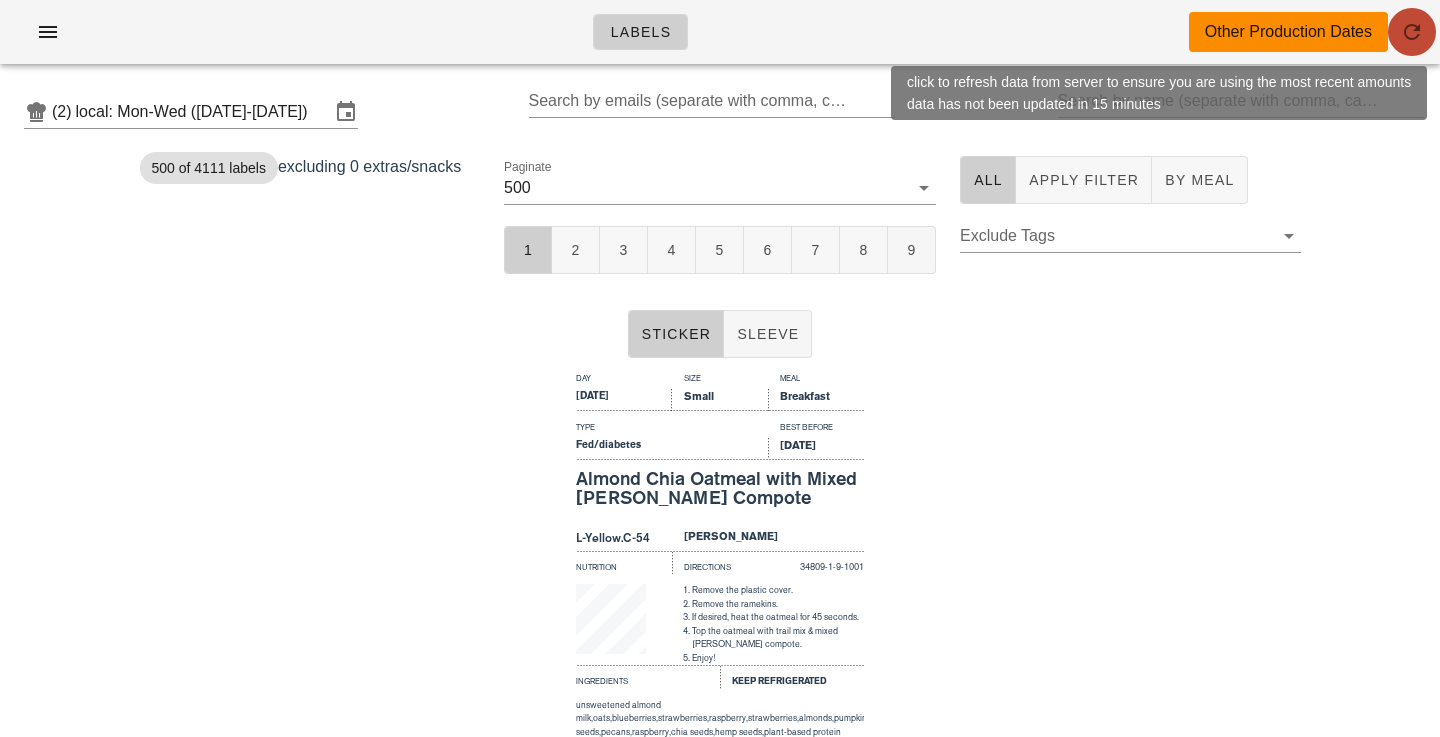 click at bounding box center (1412, 32) 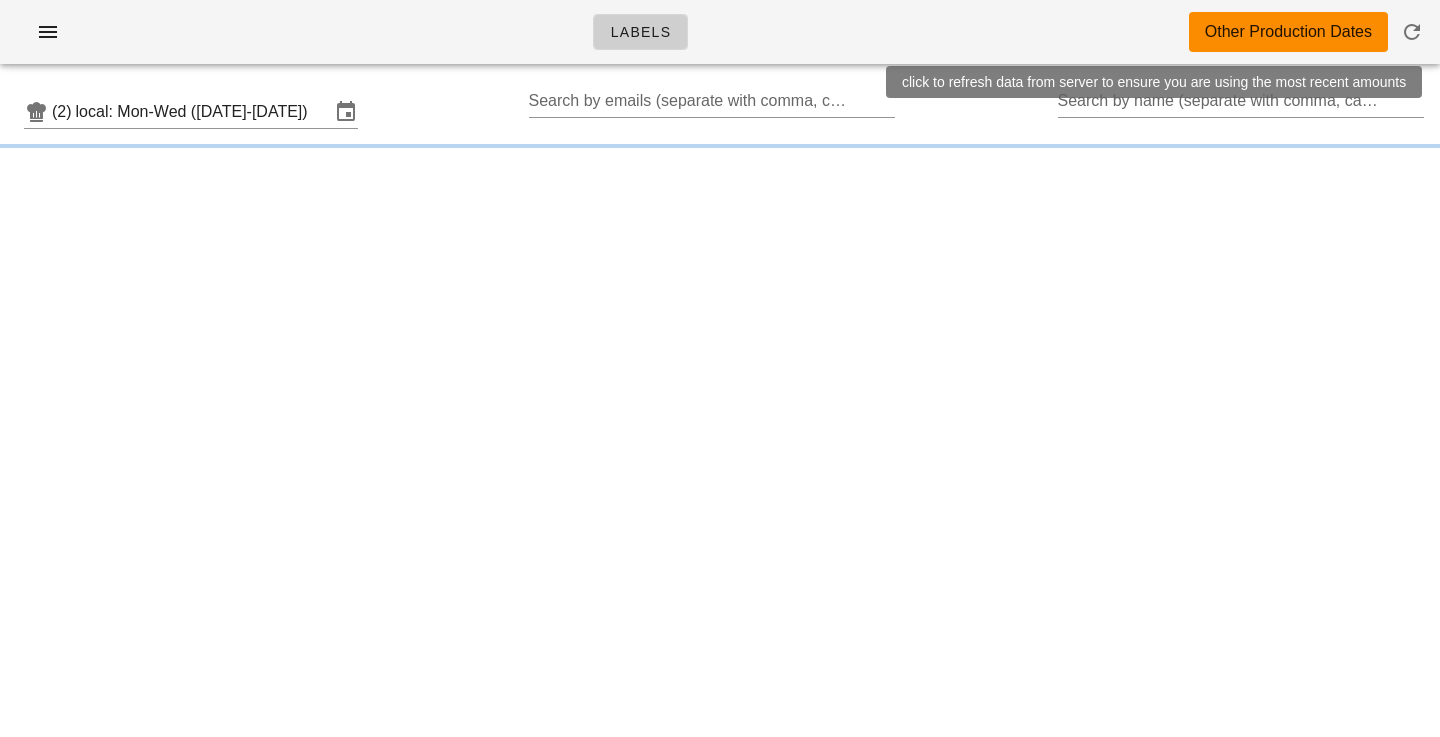 scroll, scrollTop: 0, scrollLeft: 0, axis: both 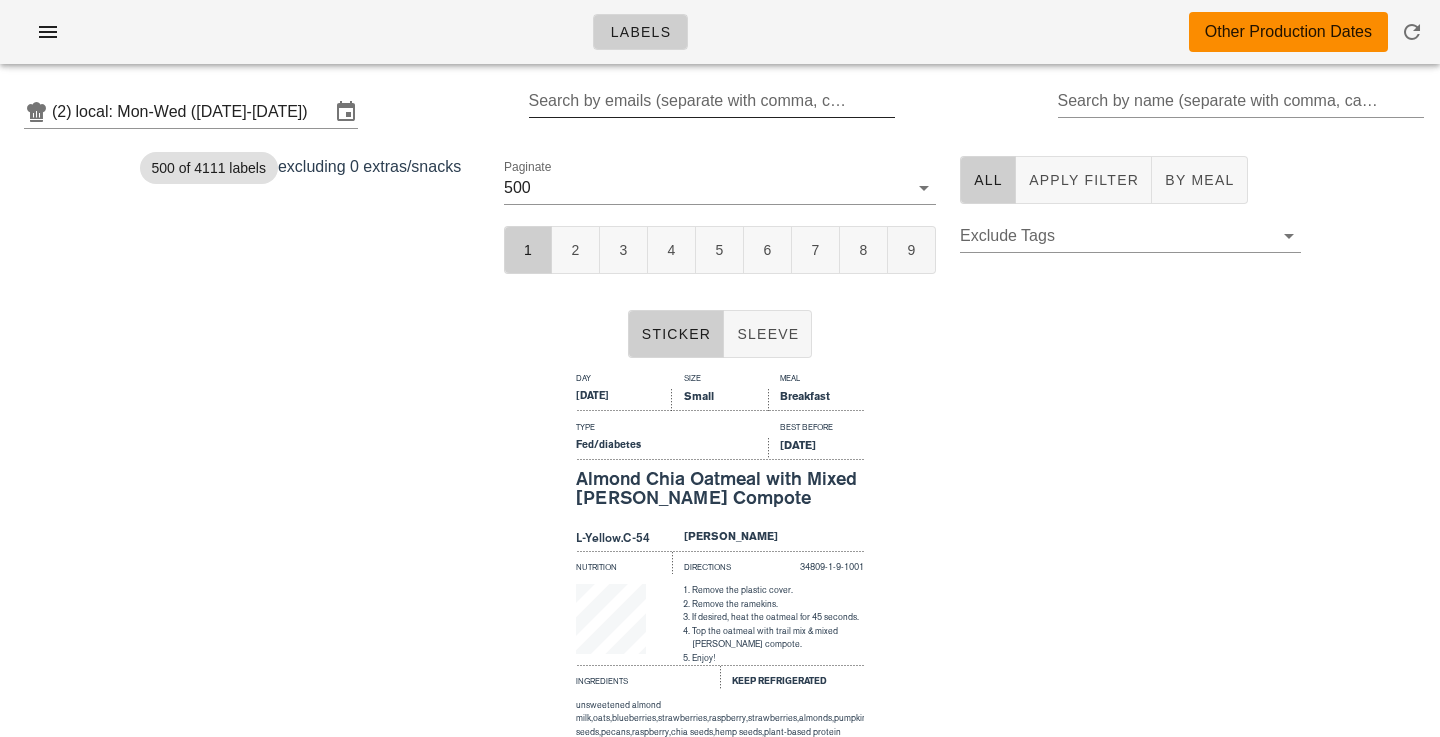 click on "Search by emails (separate with comma, can be partial)" at bounding box center [710, 101] 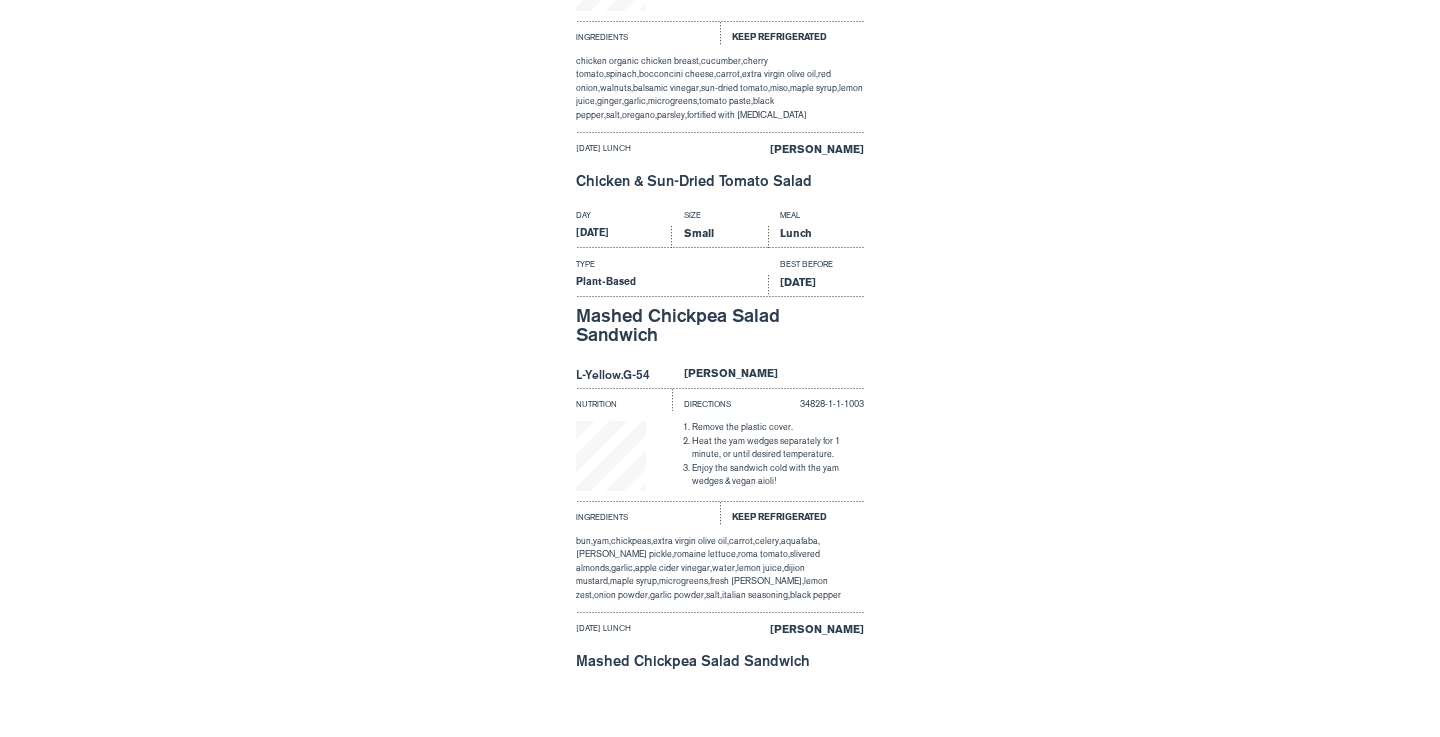 scroll, scrollTop: 1149, scrollLeft: 0, axis: vertical 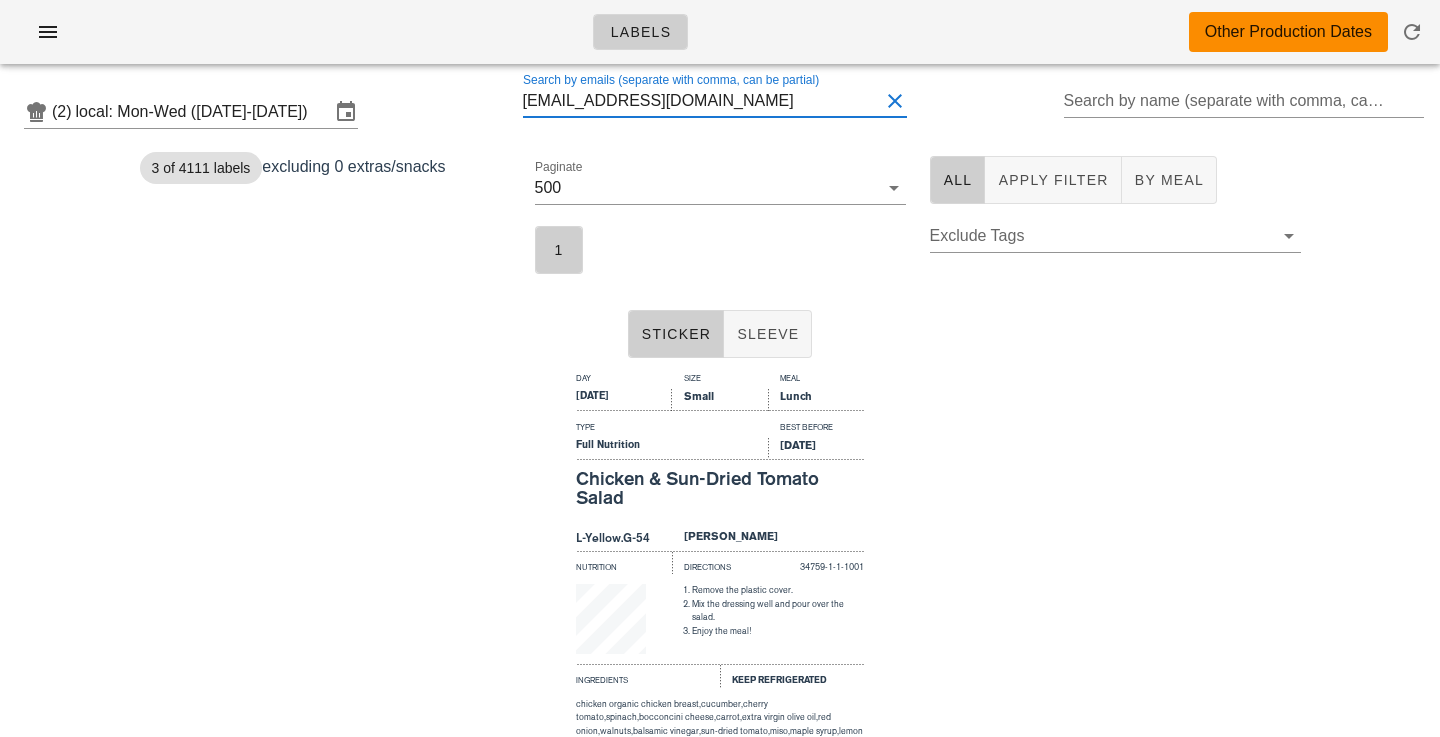drag, startPoint x: 718, startPoint y: 107, endPoint x: 433, endPoint y: 98, distance: 285.14206 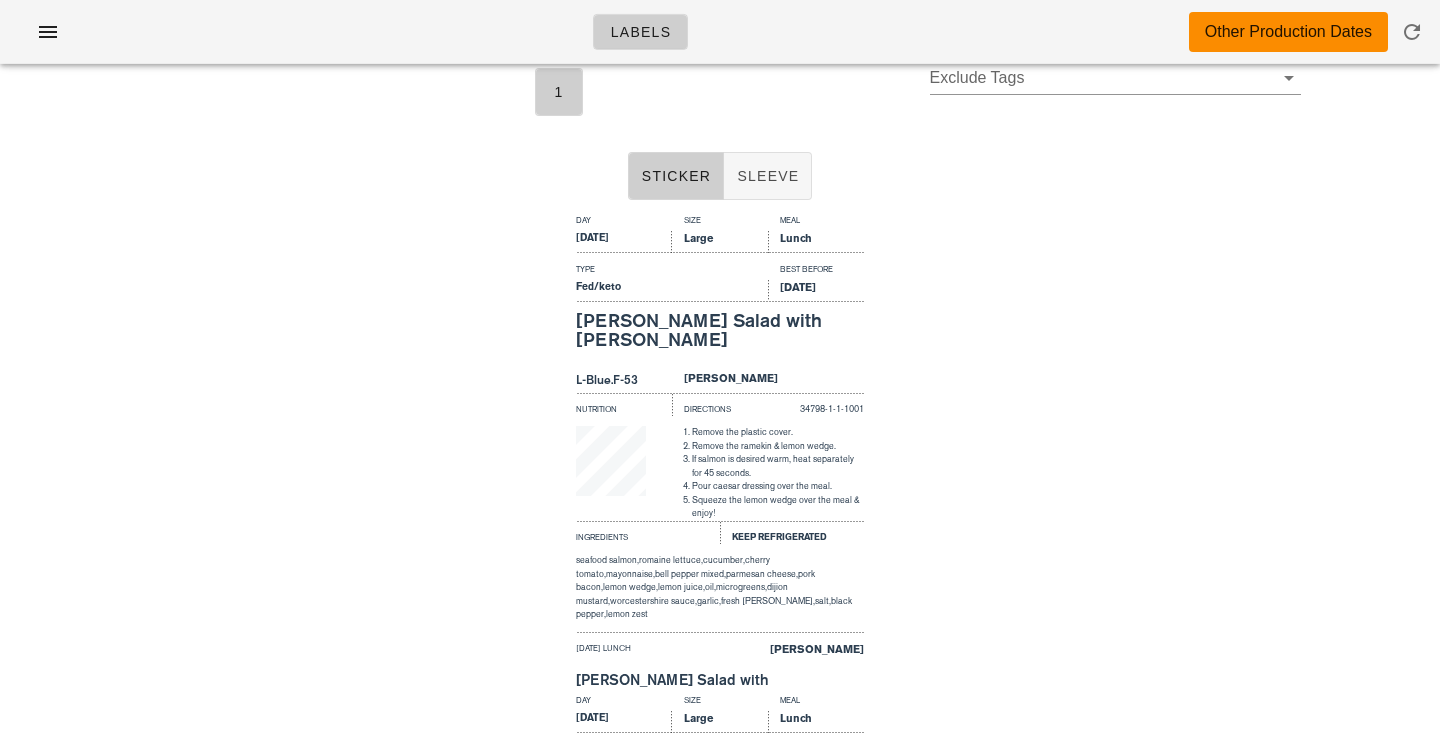 scroll, scrollTop: 0, scrollLeft: 0, axis: both 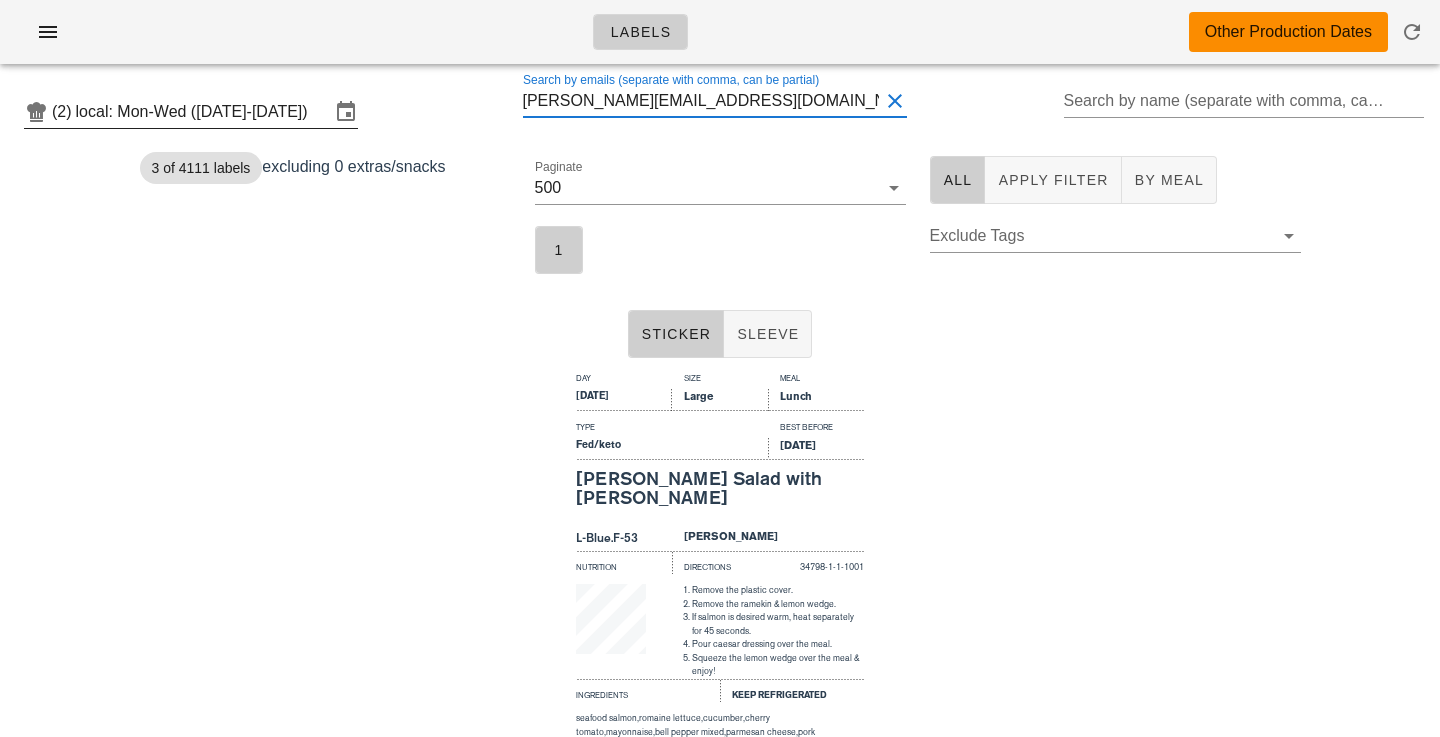 click on "local: Mon-Wed ([DATE]-[DATE])" at bounding box center (203, 112) 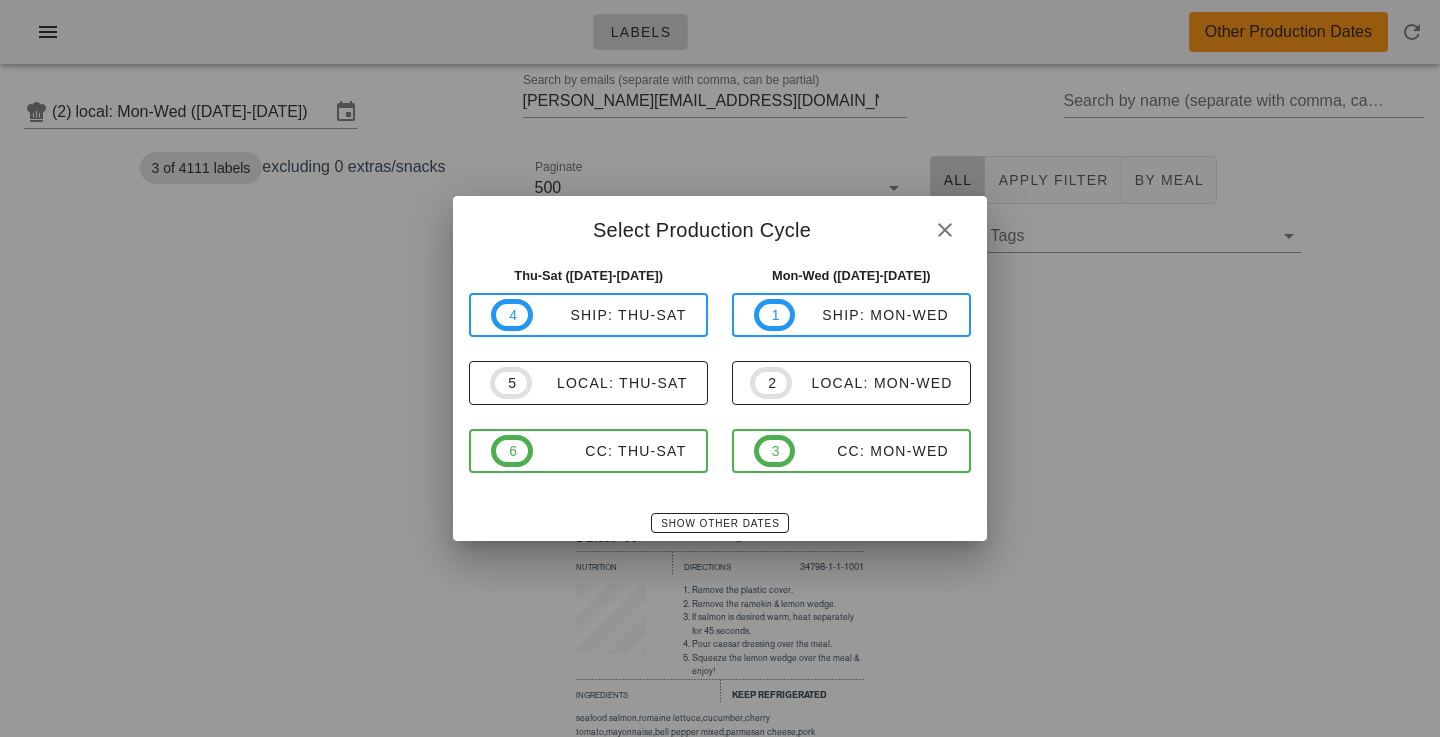 click on "Show Other Dates" at bounding box center (719, 523) 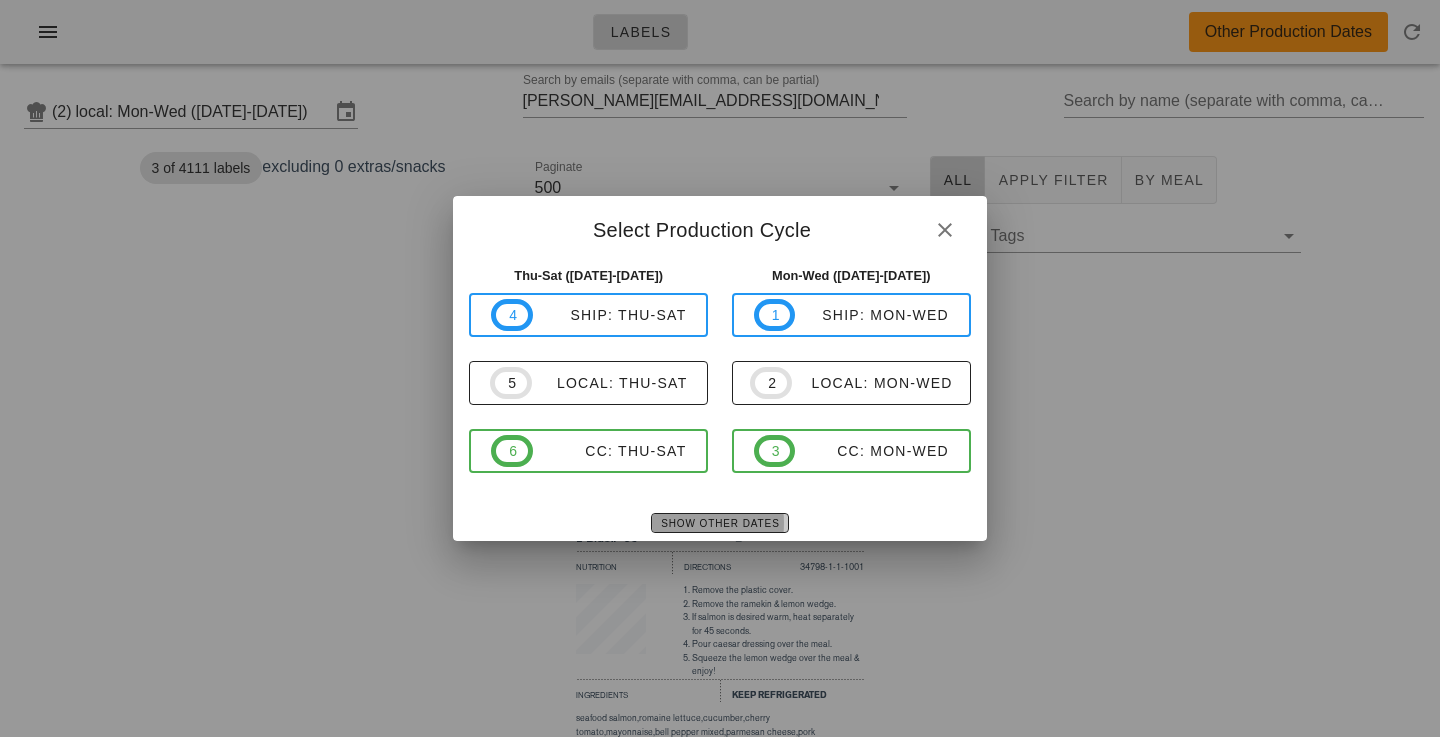 click on "Show Other Dates" at bounding box center [719, 523] 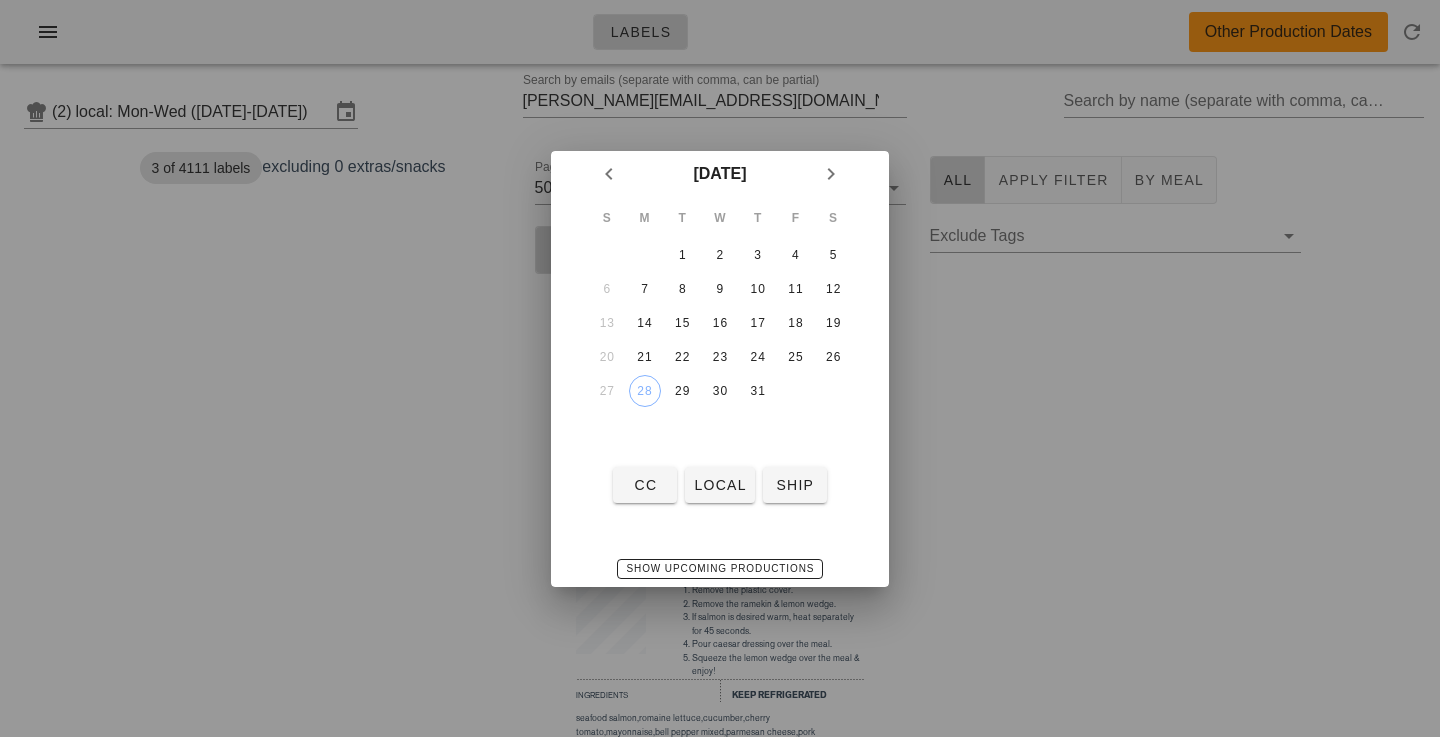 click on "27" at bounding box center [607, 391] 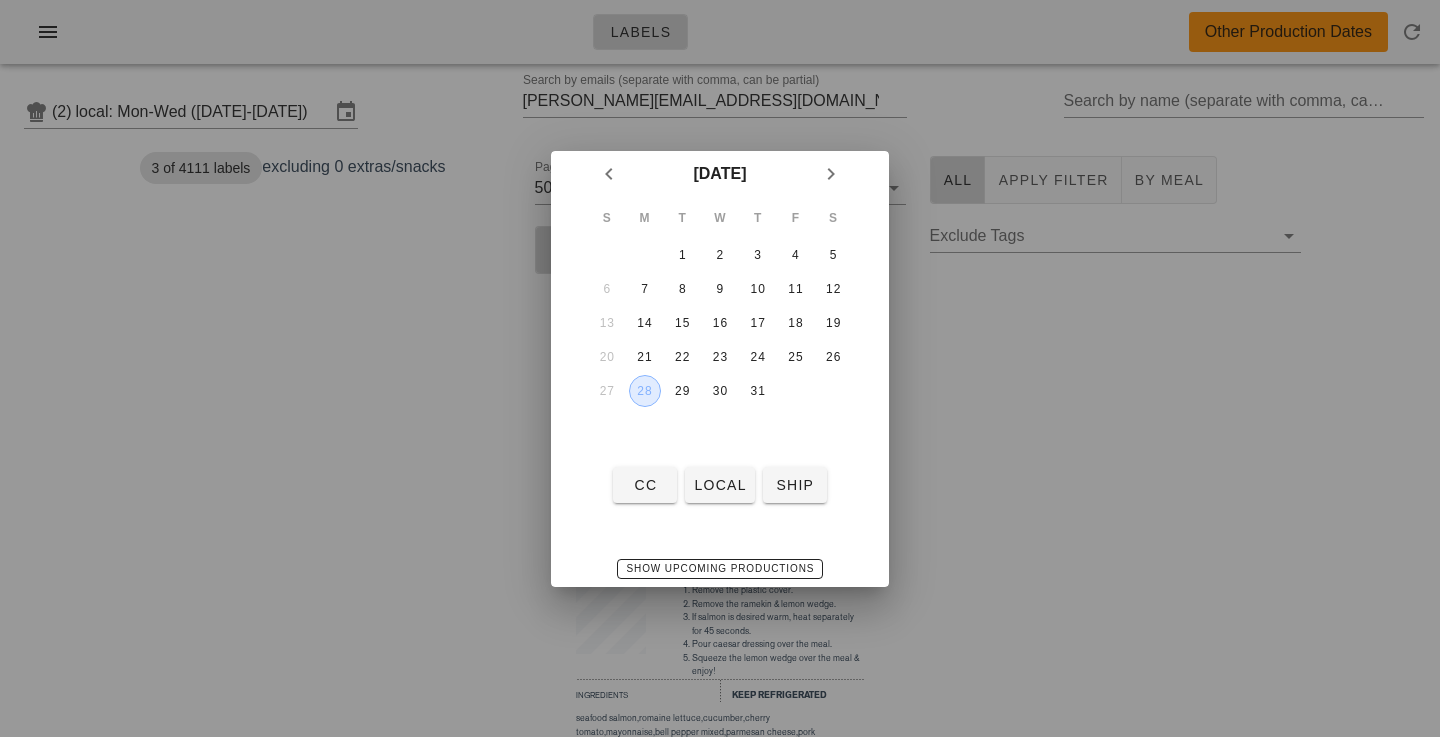 click on "28" at bounding box center (645, 391) 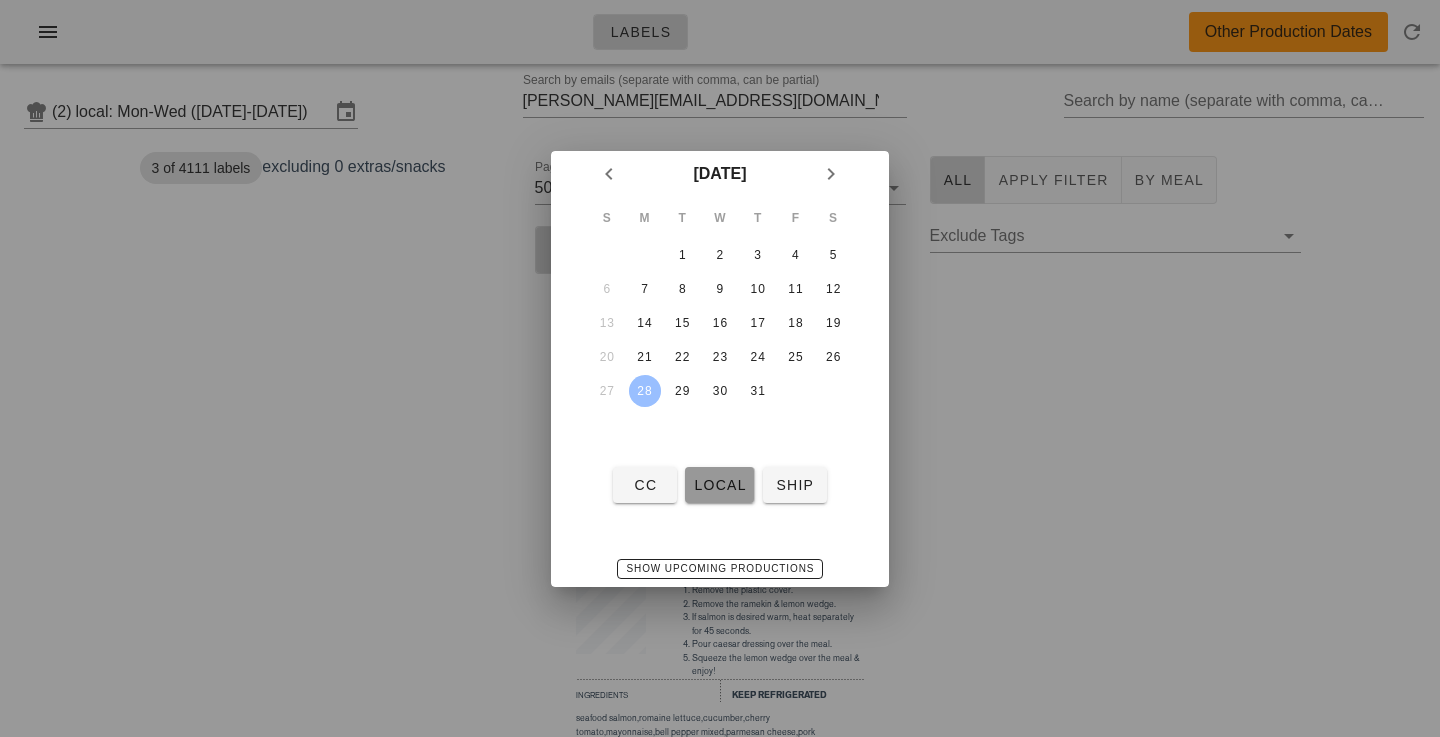 click on "local" at bounding box center (719, 485) 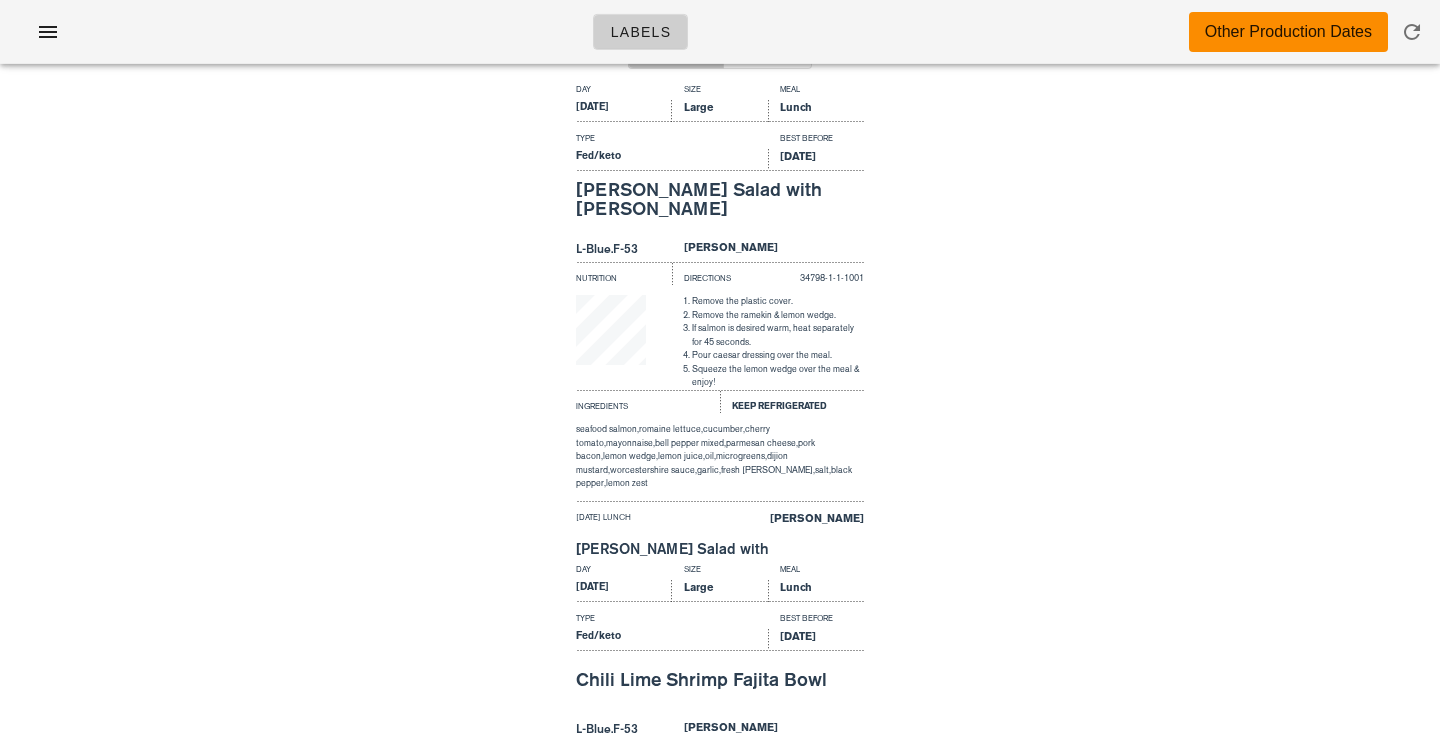 scroll, scrollTop: 0, scrollLeft: 0, axis: both 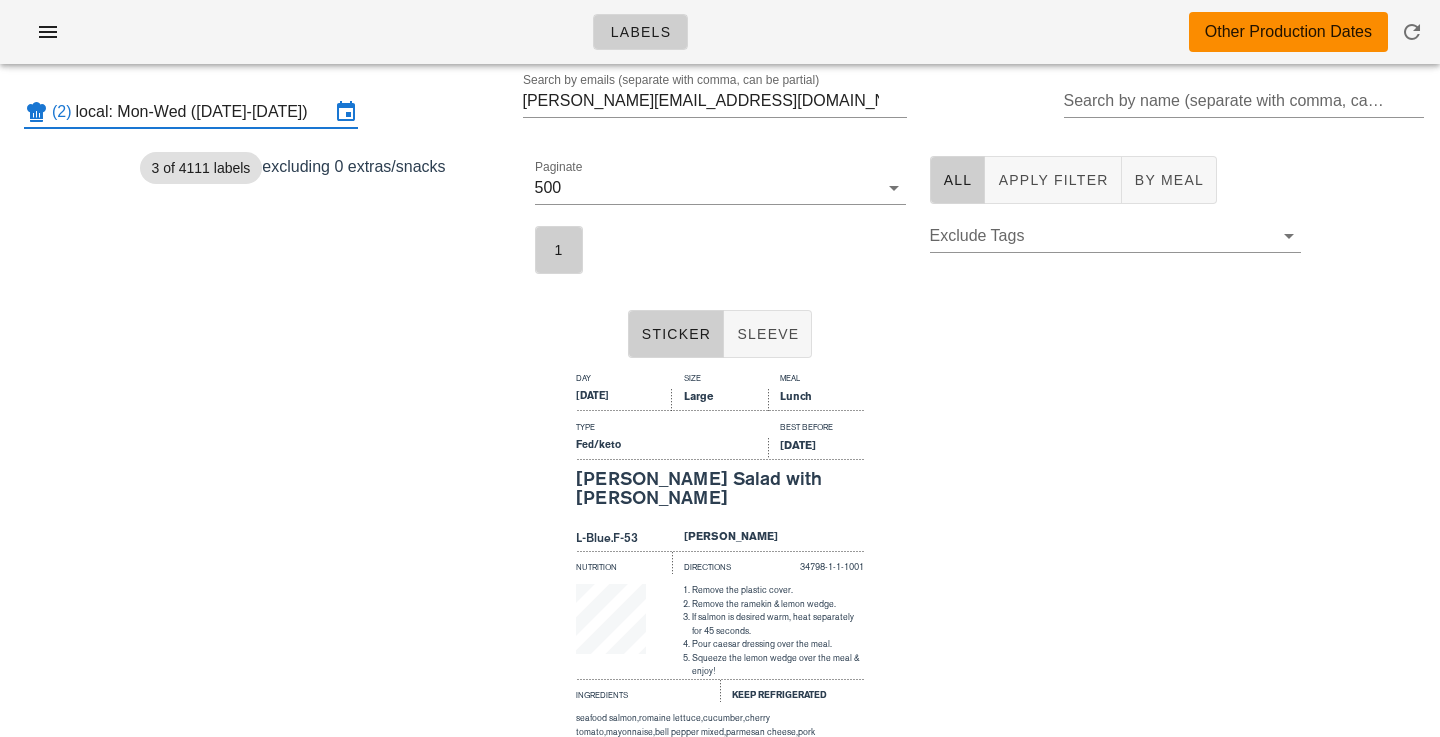 click on "Day   Size   Meal   Wednesday   Large   Lunch  Type Best Before Fed/keto Aug 1, 2025  Bacon Caesar Salad with Salmon  L-Blue.F-53 Liam Dempsey Nutrition  Directions  34798-1-1-1001 Remove the plastic cover.  Remove the ramekin & lemon wedge. If salmon is desired warm, heat separately for 45 seconds. Pour caesar dressing over the meal.  Squeeze the lemon wedge over the meal & enjoy! Ingredients Keep Refrigerated seafood salmon,  romaine lettuce,  cucumber,  cherry tomato,  mayonnaise,  bell pepper mixed,  parmesan cheese,  pork bacon,  lemon wedge,  lemon juice,  oil,  microgreens,  dijion mustard,  worcestershire sauce,  garlic,  fresh dill,  salt,  black pepper,  lemon zest Wednesday lunch Liam Dempsey Bacon Caesar Salad with Salmon" at bounding box center (720, 606) 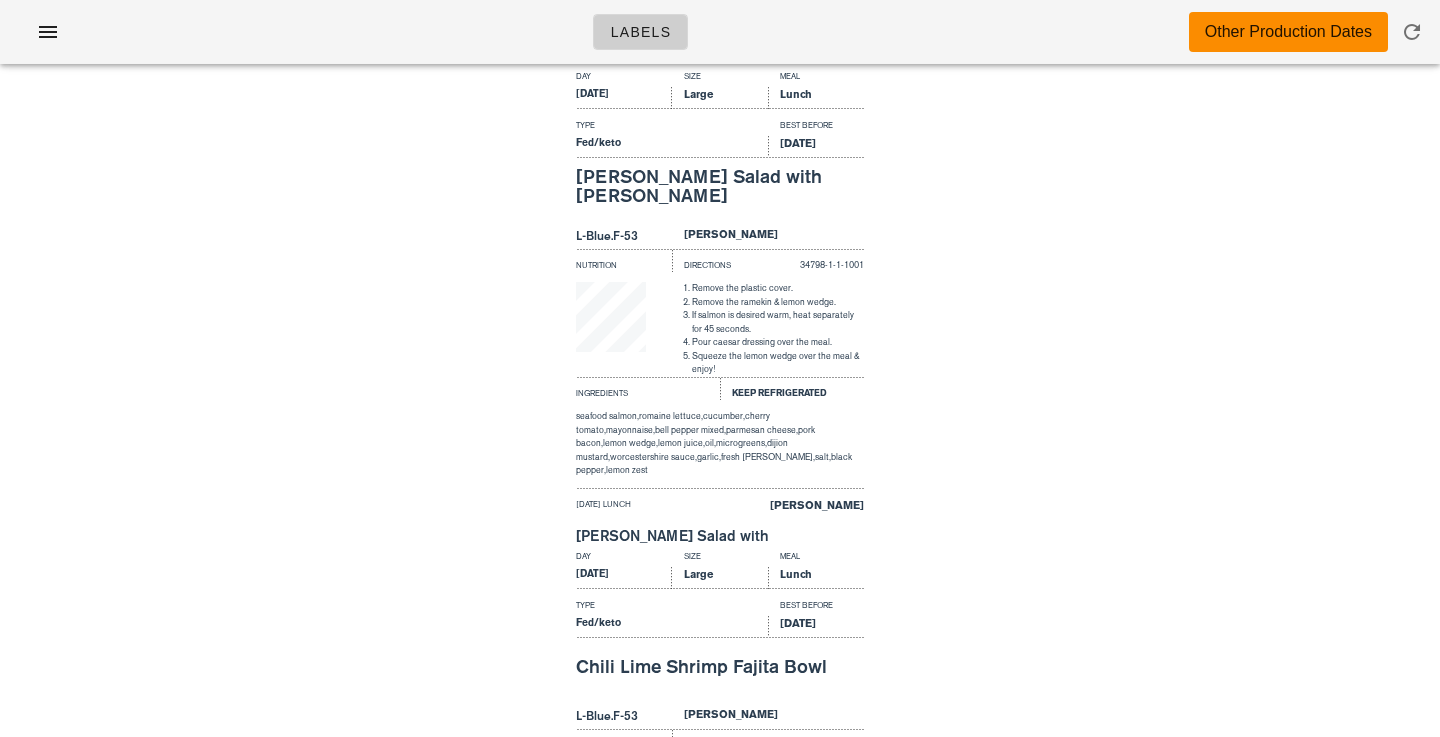 scroll, scrollTop: 0, scrollLeft: 0, axis: both 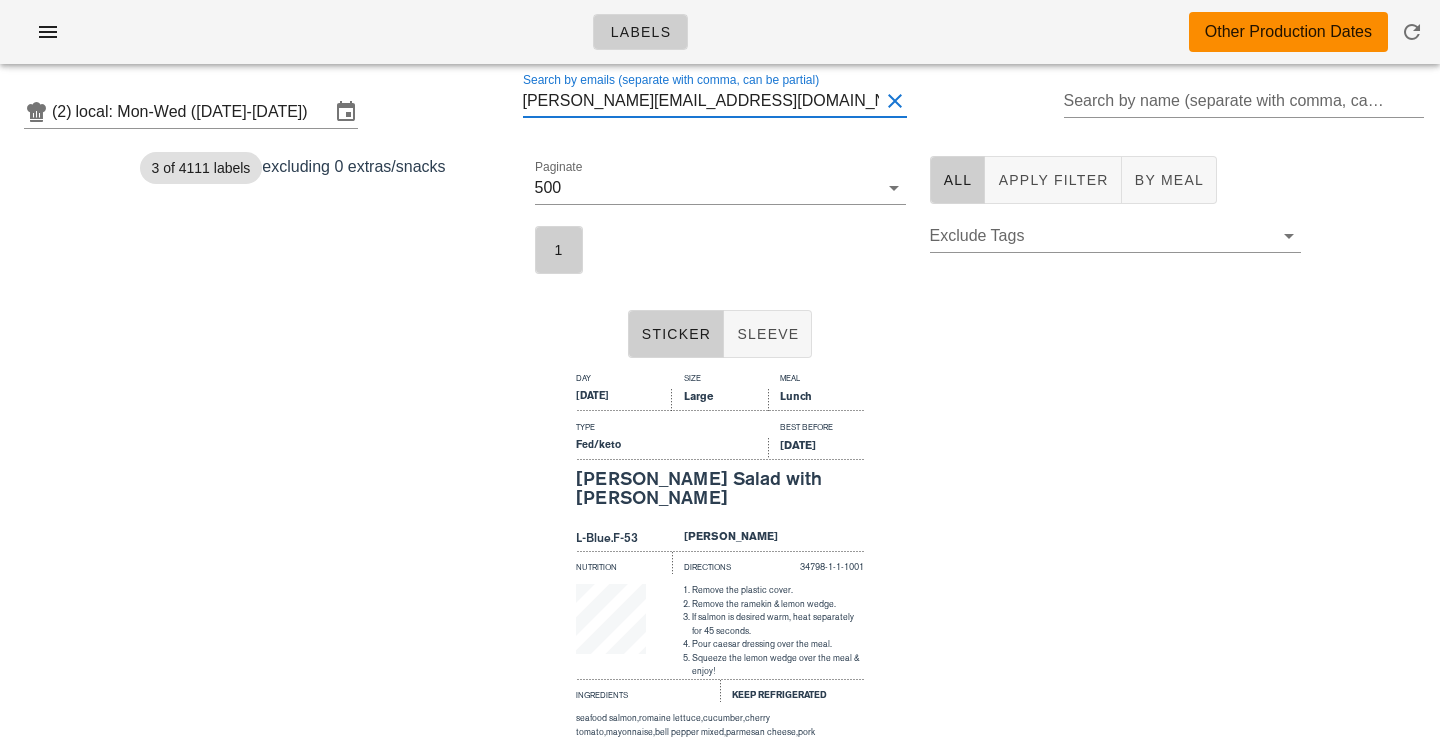 click on "liam.dempsey@kpu.ca" at bounding box center (701, 101) 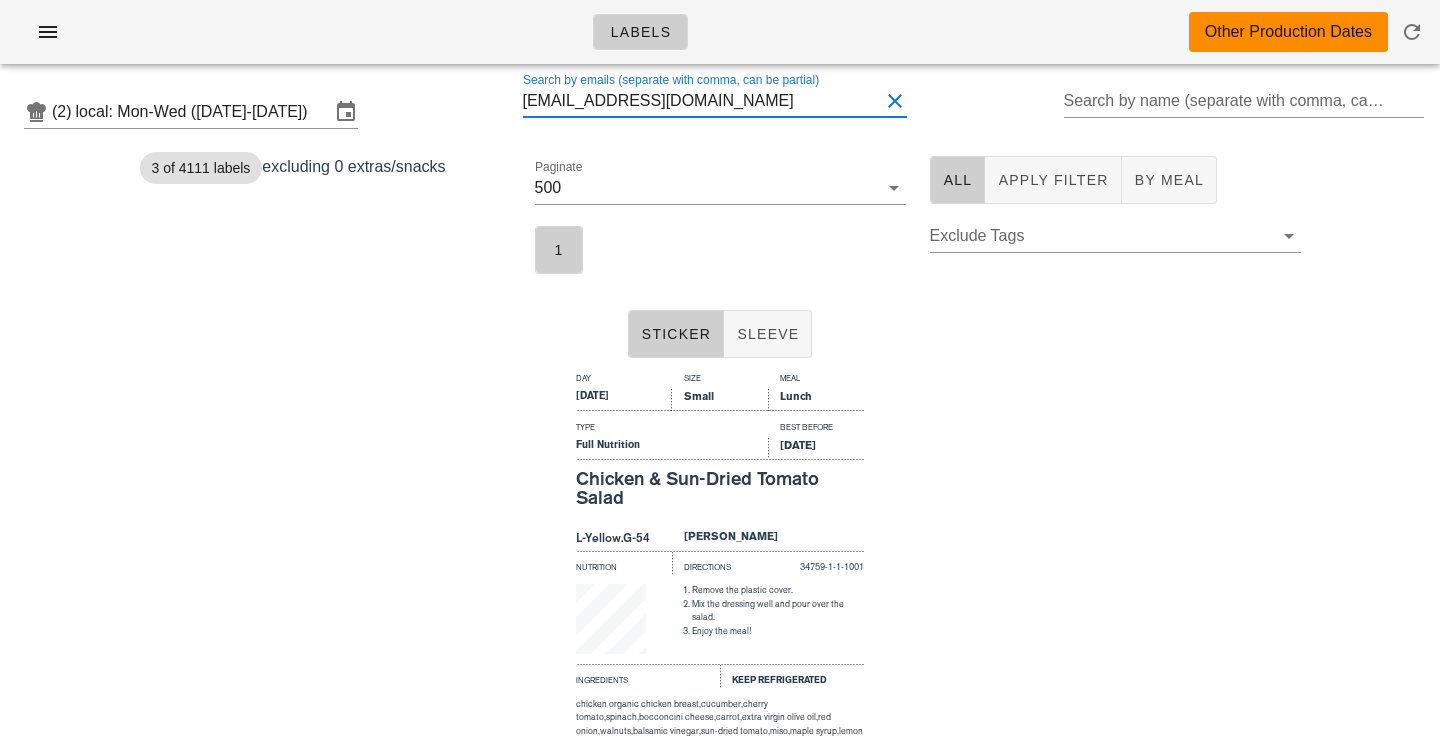 type on "ocarrollkat@gmail.com" 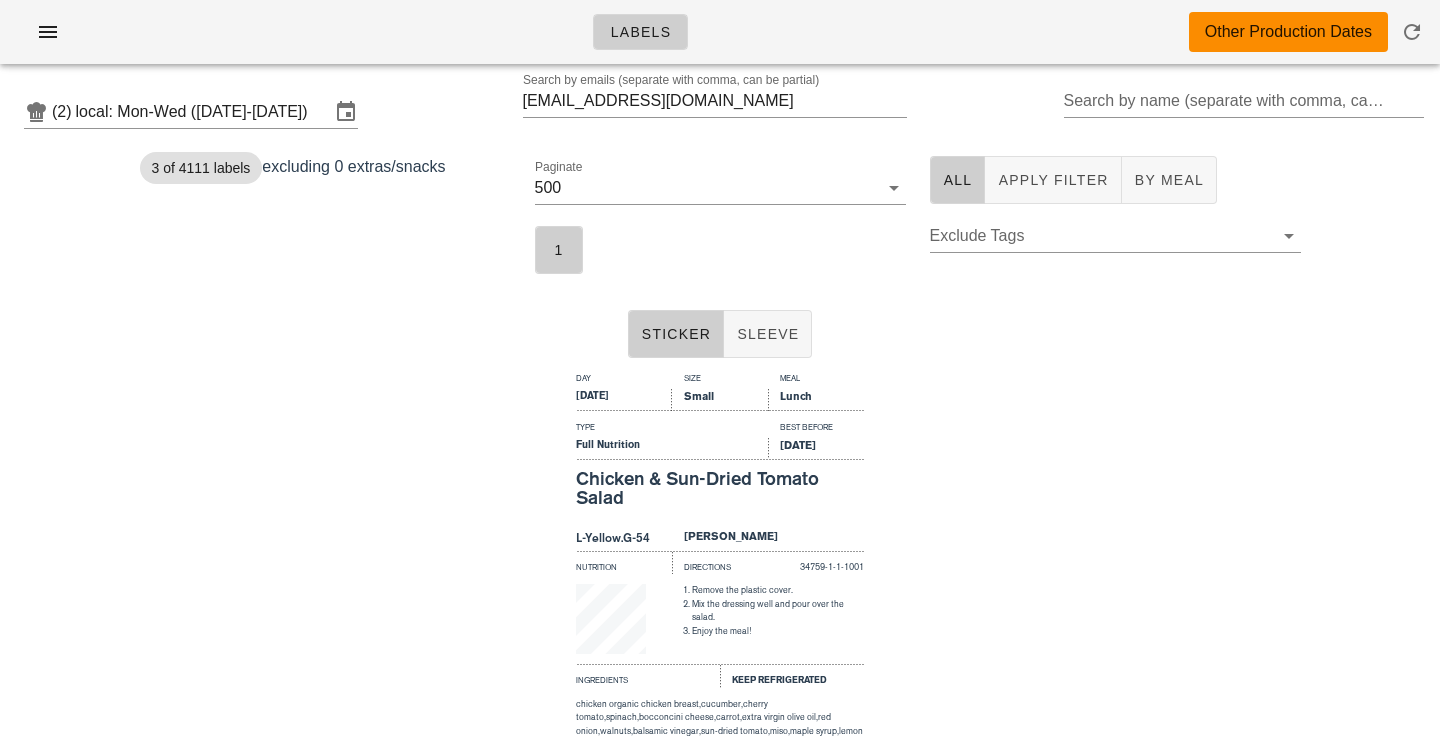 click on "Sticker Sleeve" at bounding box center (720, 334) 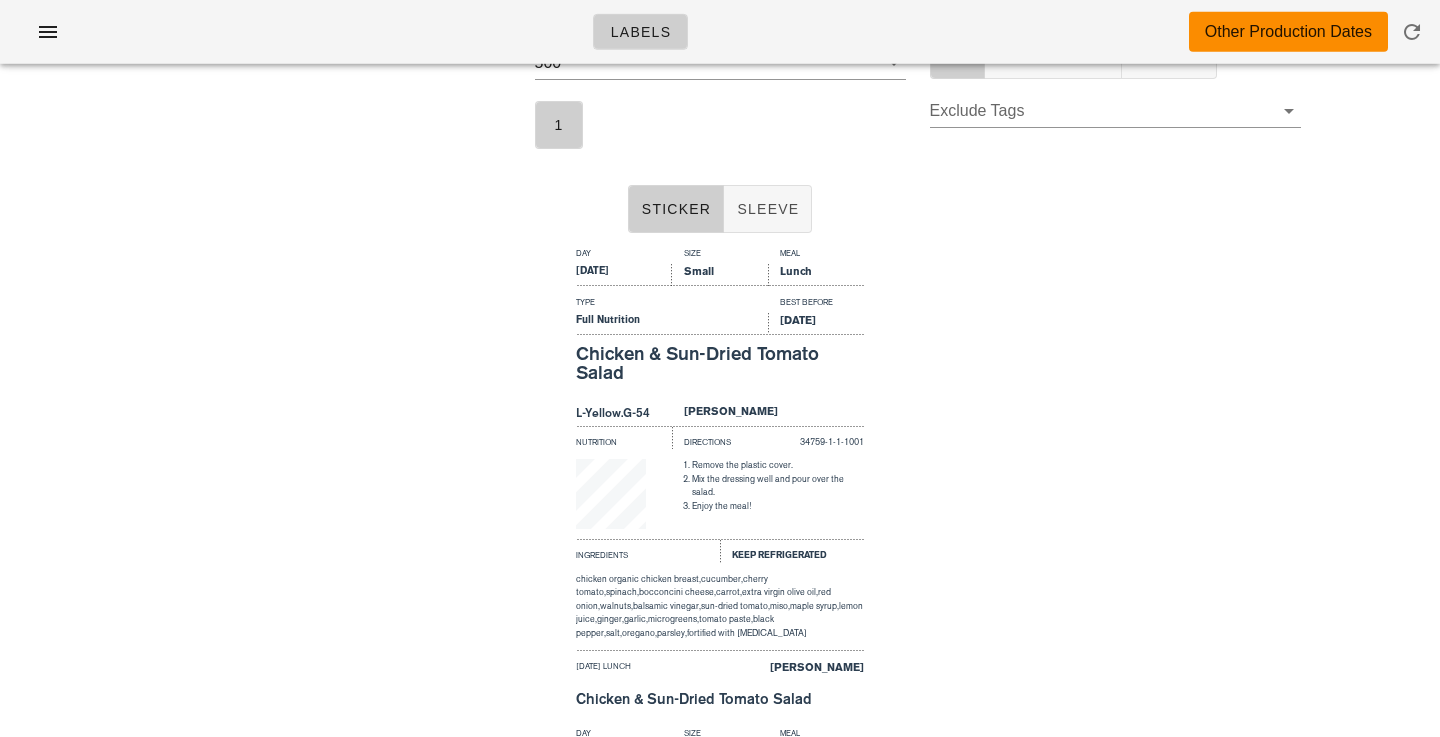 scroll, scrollTop: 0, scrollLeft: 0, axis: both 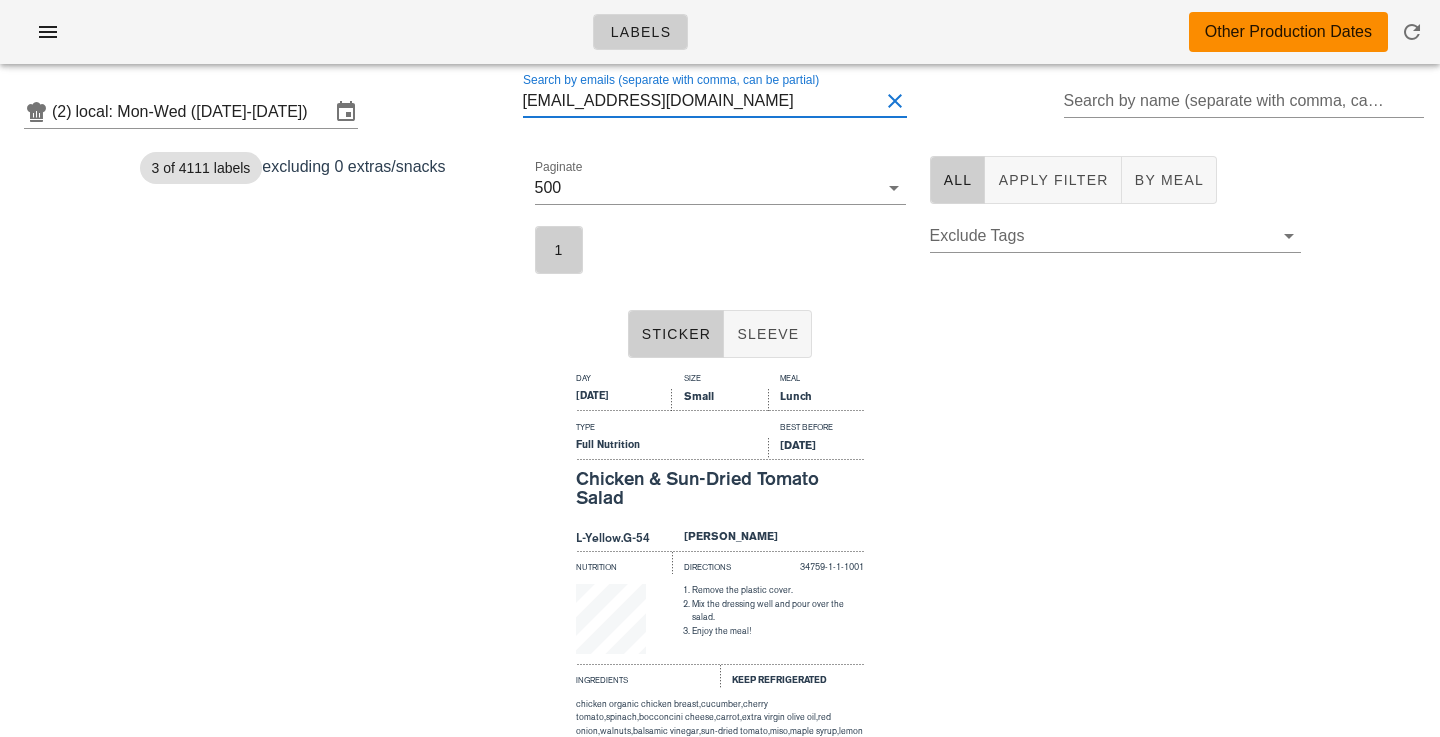 drag, startPoint x: 710, startPoint y: 116, endPoint x: 507, endPoint y: 101, distance: 203.55344 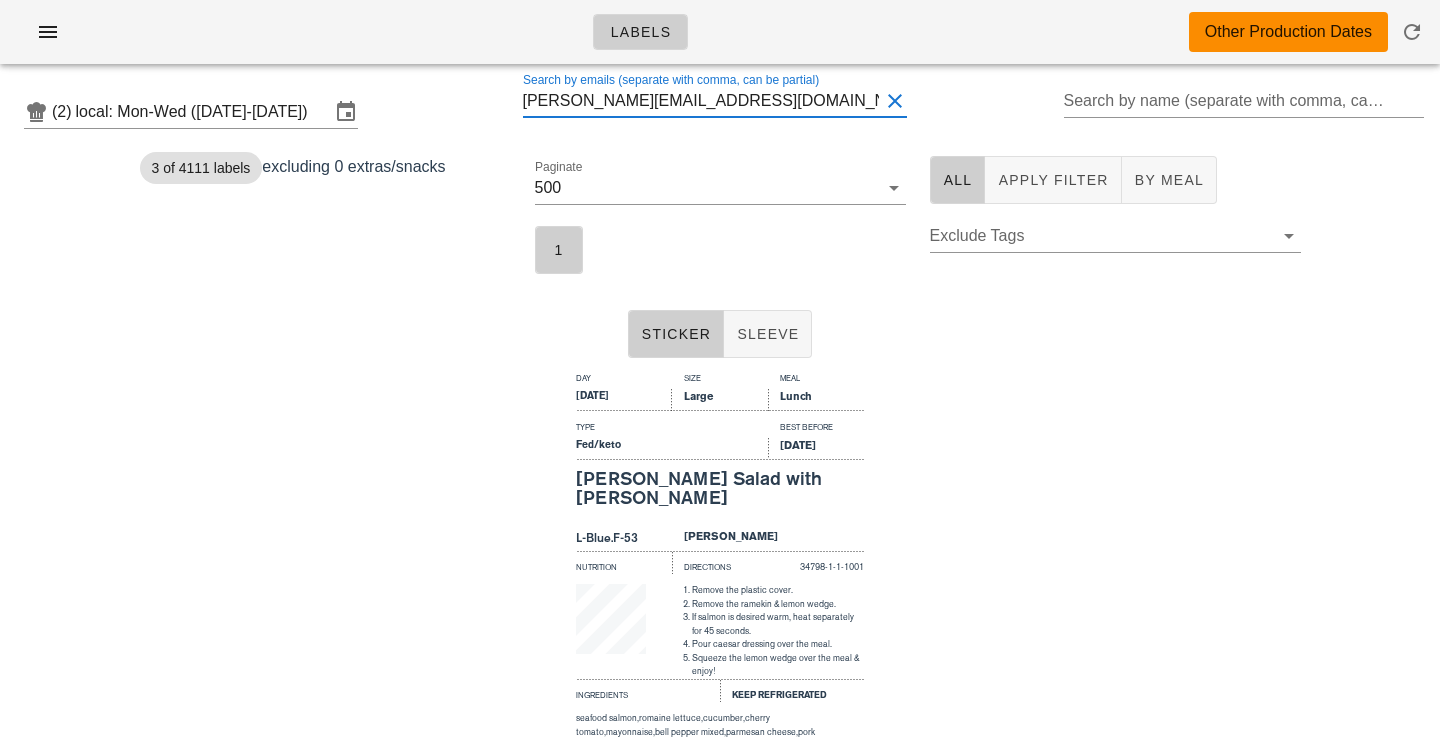 click on "Day   Size   Meal   Wednesday   Large   Lunch  Type Best Before Fed/keto Aug 1, 2025  Bacon Caesar Salad with Salmon  L-Blue.F-53 Liam Dempsey Nutrition  Directions  34798-1-1-1001 Remove the plastic cover.  Remove the ramekin & lemon wedge. If salmon is desired warm, heat separately for 45 seconds. Pour caesar dressing over the meal.  Squeeze the lemon wedge over the meal & enjoy! Ingredients Keep Refrigerated seafood salmon,  romaine lettuce,  cucumber,  cherry tomato,  mayonnaise,  bell pepper mixed,  parmesan cheese,  pork bacon,  lemon wedge,  lemon juice,  oil,  microgreens,  dijion mustard,  worcestershire sauce,  garlic,  fresh dill,  salt,  black pepper,  lemon zest Wednesday lunch Liam Dempsey Bacon Caesar Salad with Salmon" at bounding box center [720, 606] 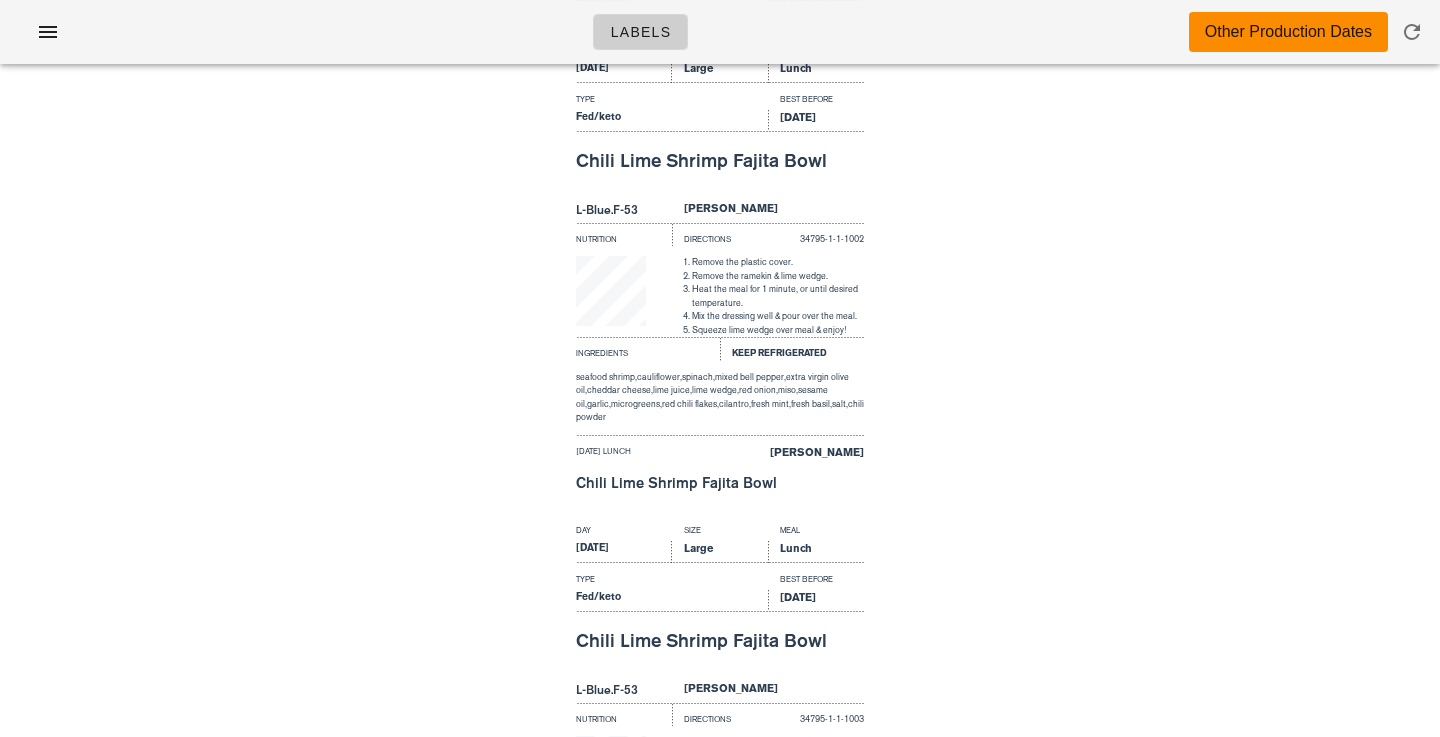 scroll, scrollTop: 797, scrollLeft: 0, axis: vertical 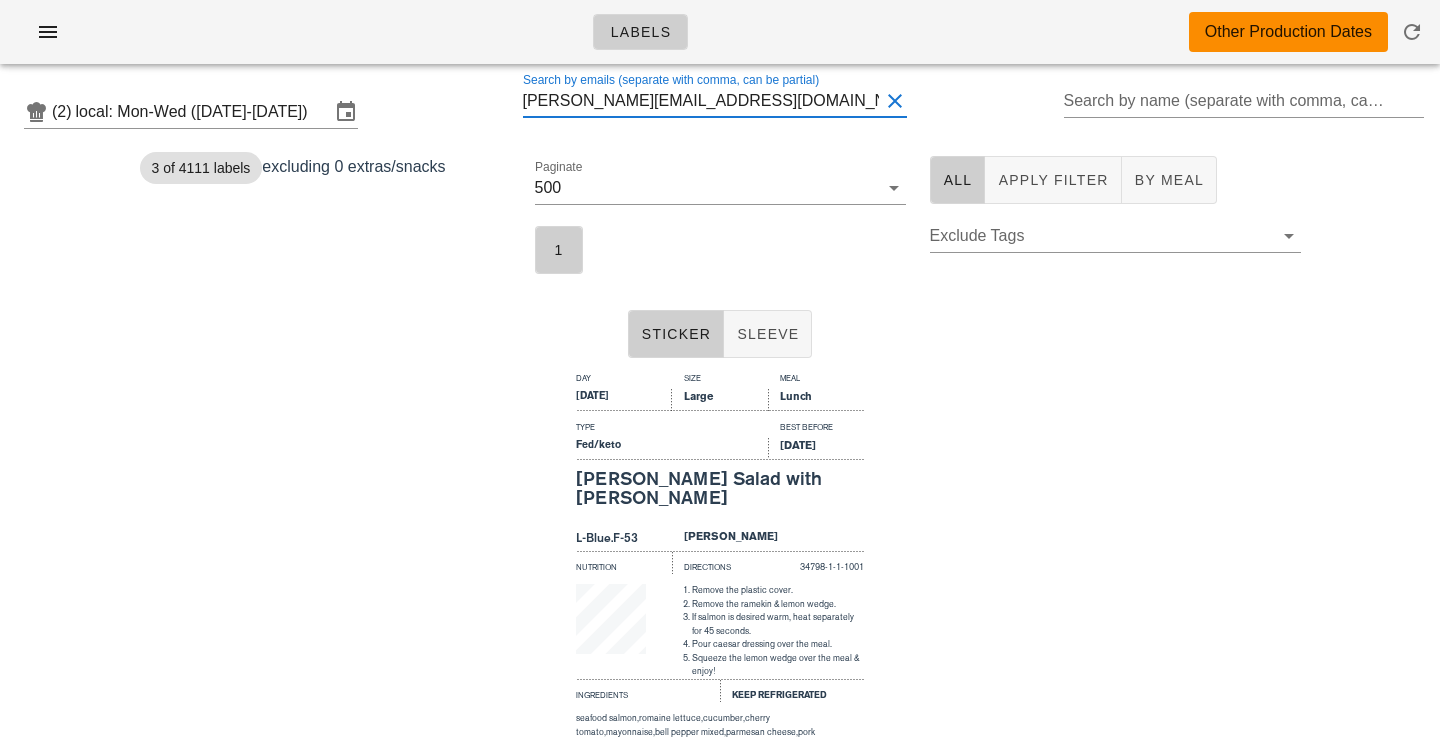 drag, startPoint x: 693, startPoint y: 100, endPoint x: 492, endPoint y: 95, distance: 201.06218 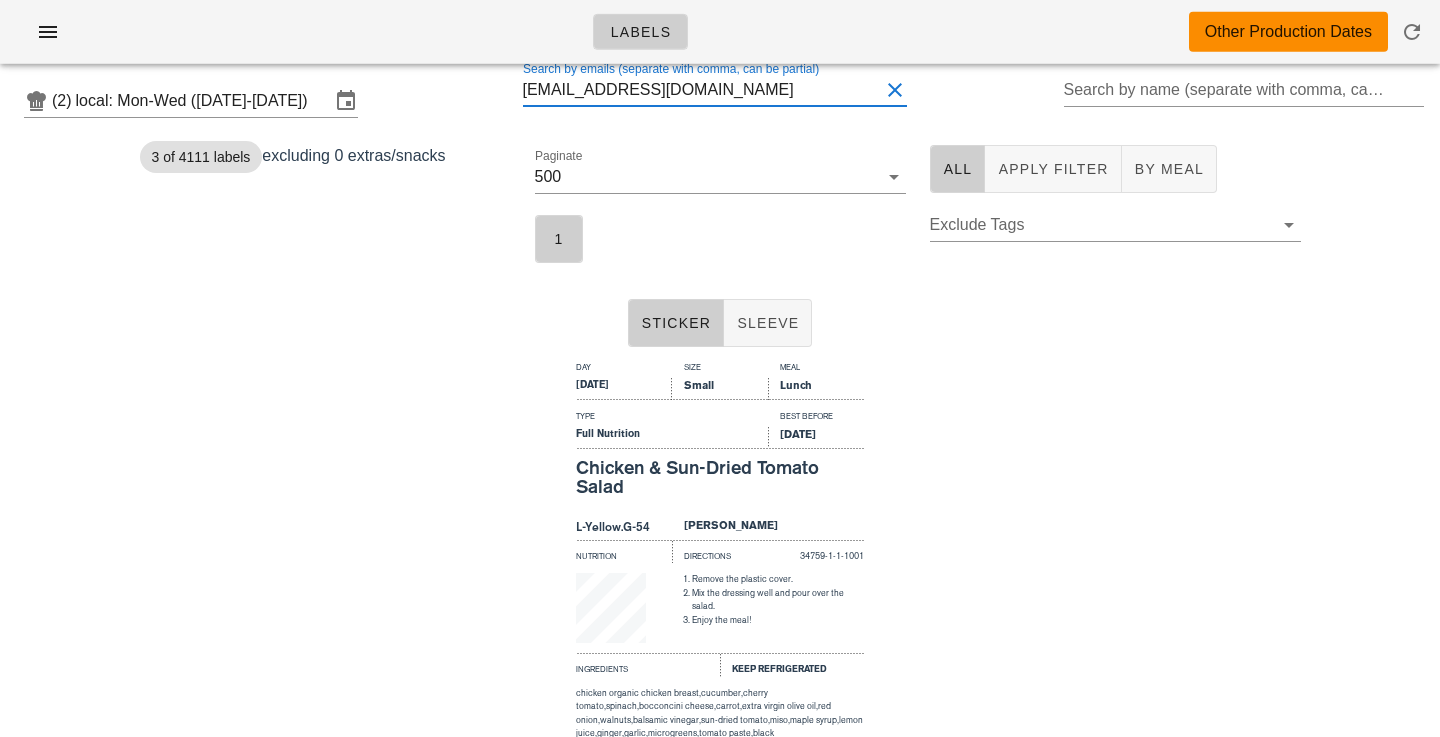 scroll, scrollTop: 0, scrollLeft: 0, axis: both 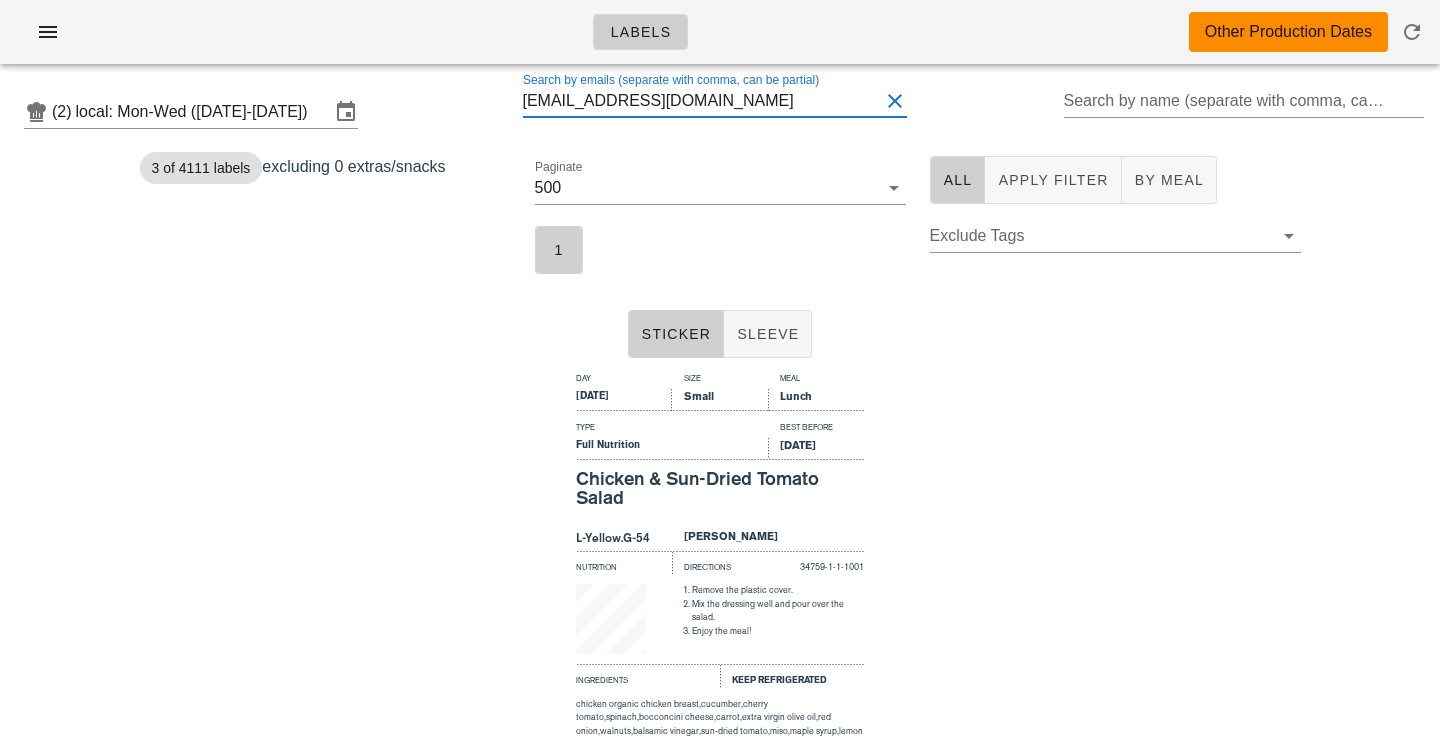 type on "ocarrollkat@gmail.com" 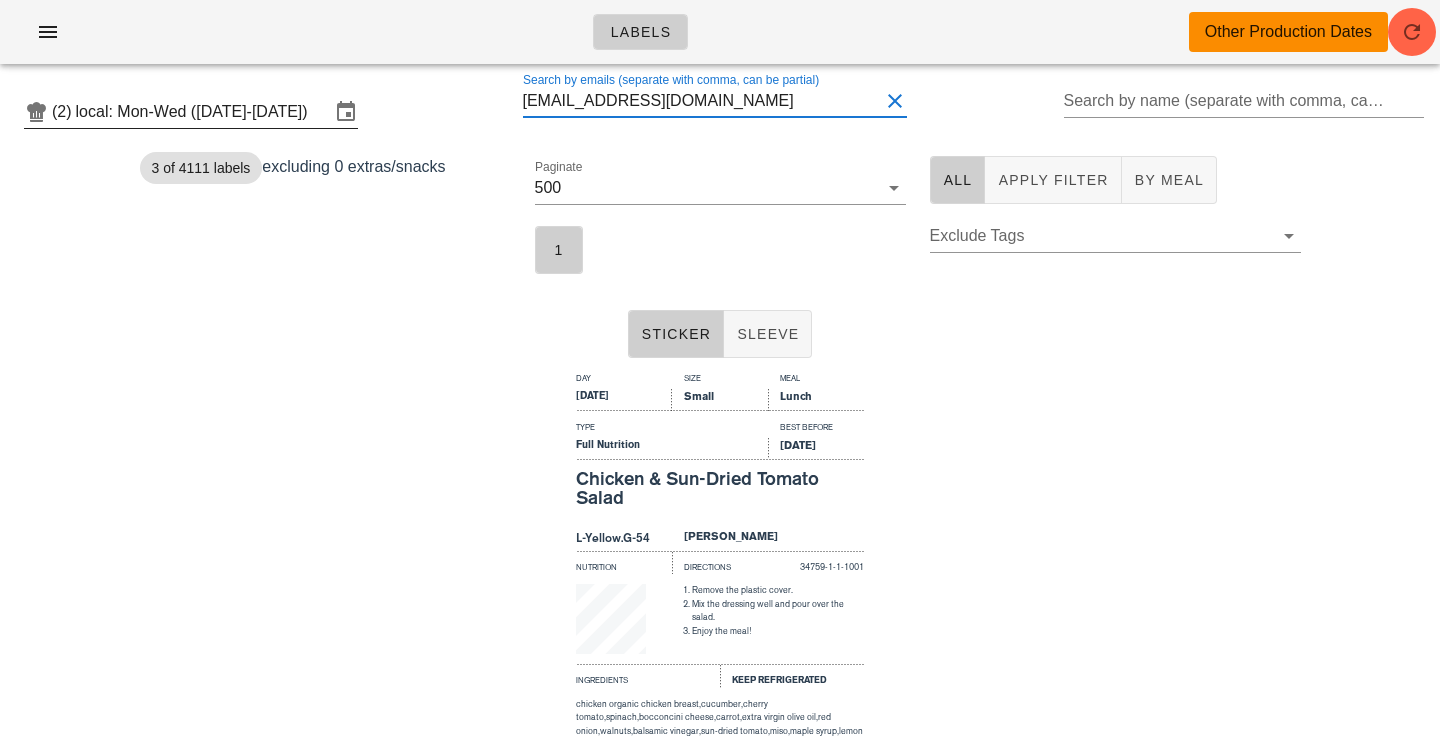 click on "local: Mon-Wed ([DATE]-[DATE])" at bounding box center [203, 112] 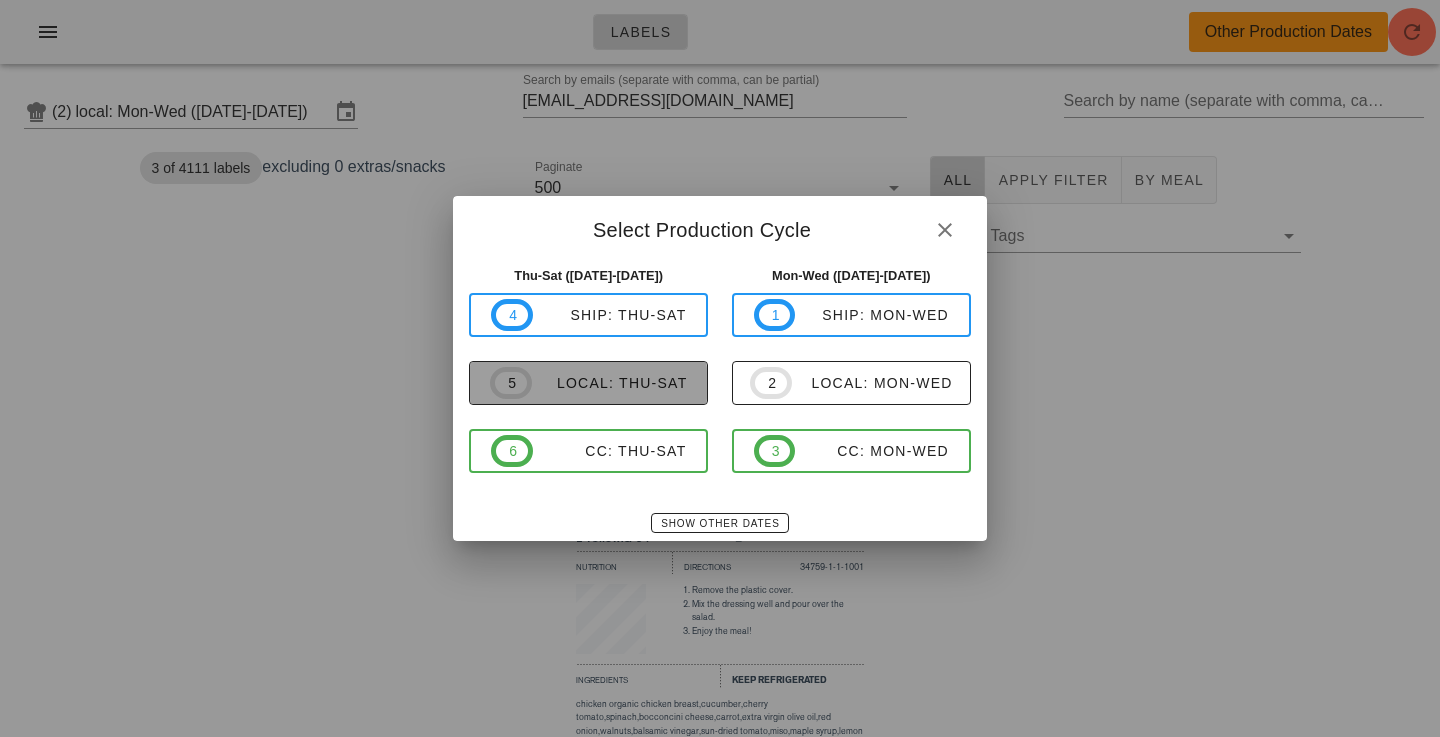 click on "local: Thu-Sat" at bounding box center (610, 383) 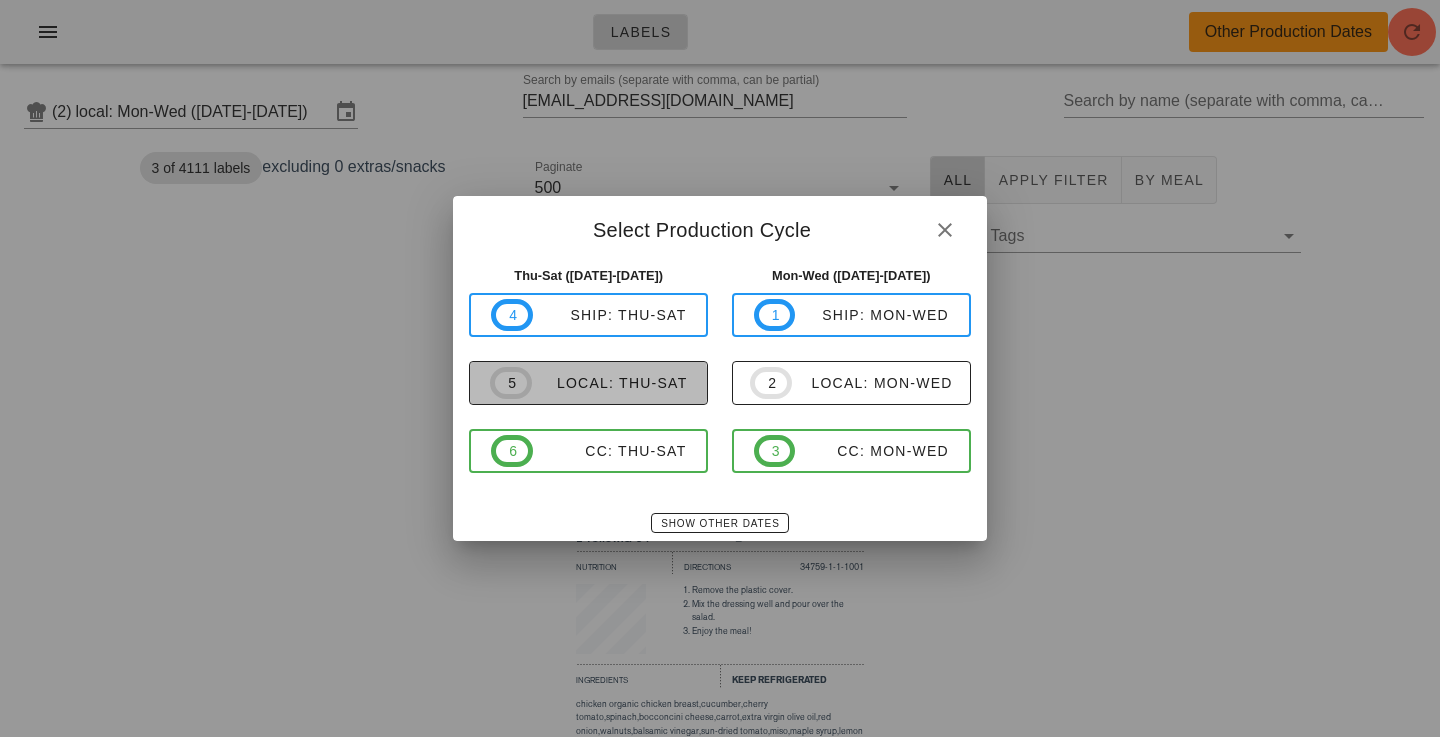 type on "local: Thu-Sat (Jul 31-Aug 2)" 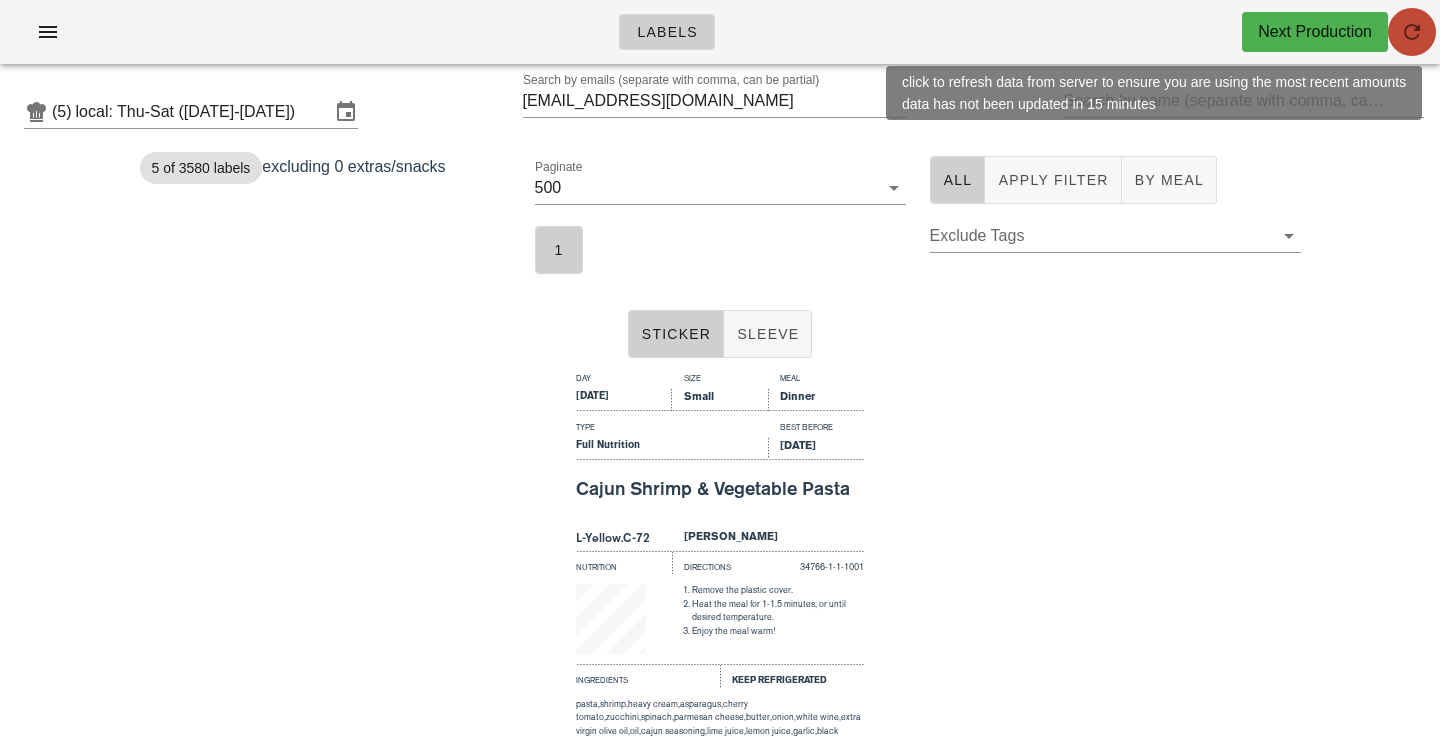 click at bounding box center (1412, 32) 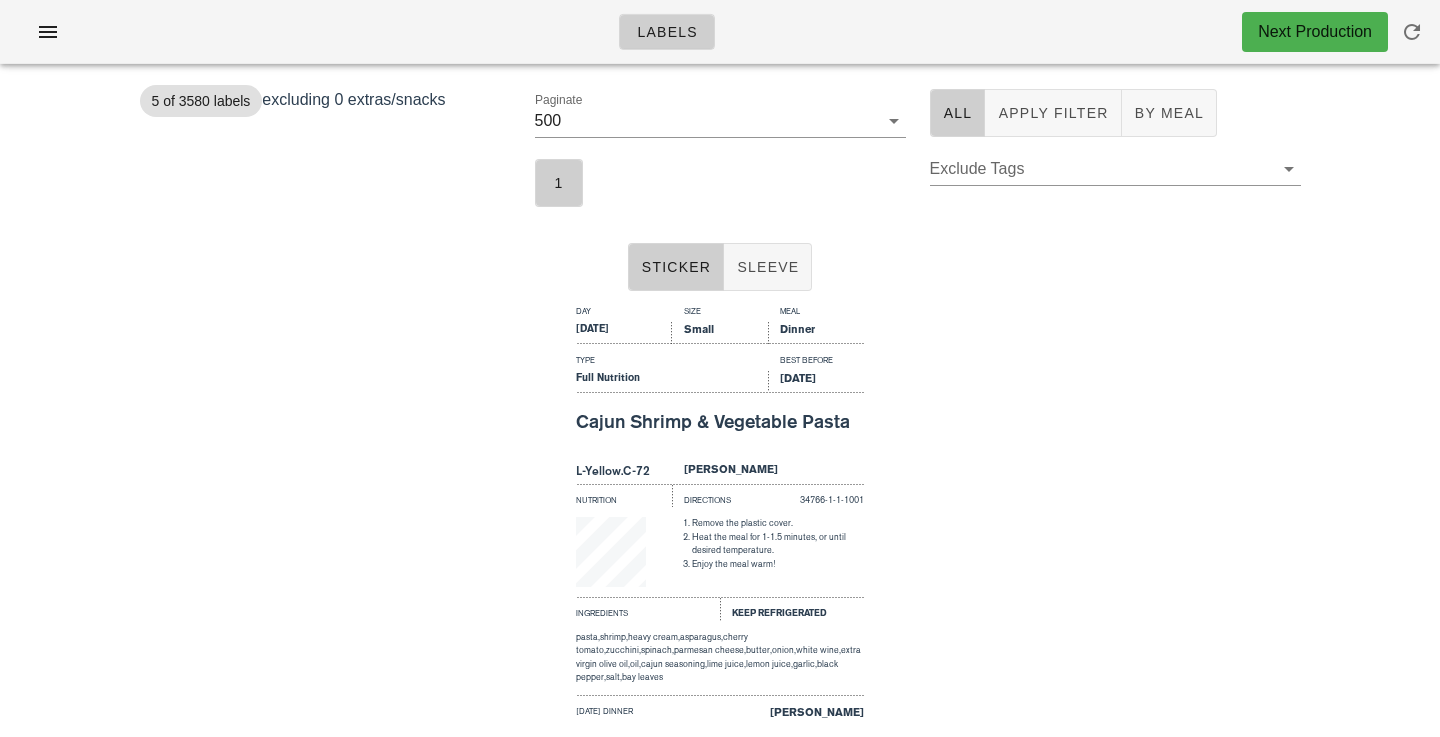scroll, scrollTop: 0, scrollLeft: 0, axis: both 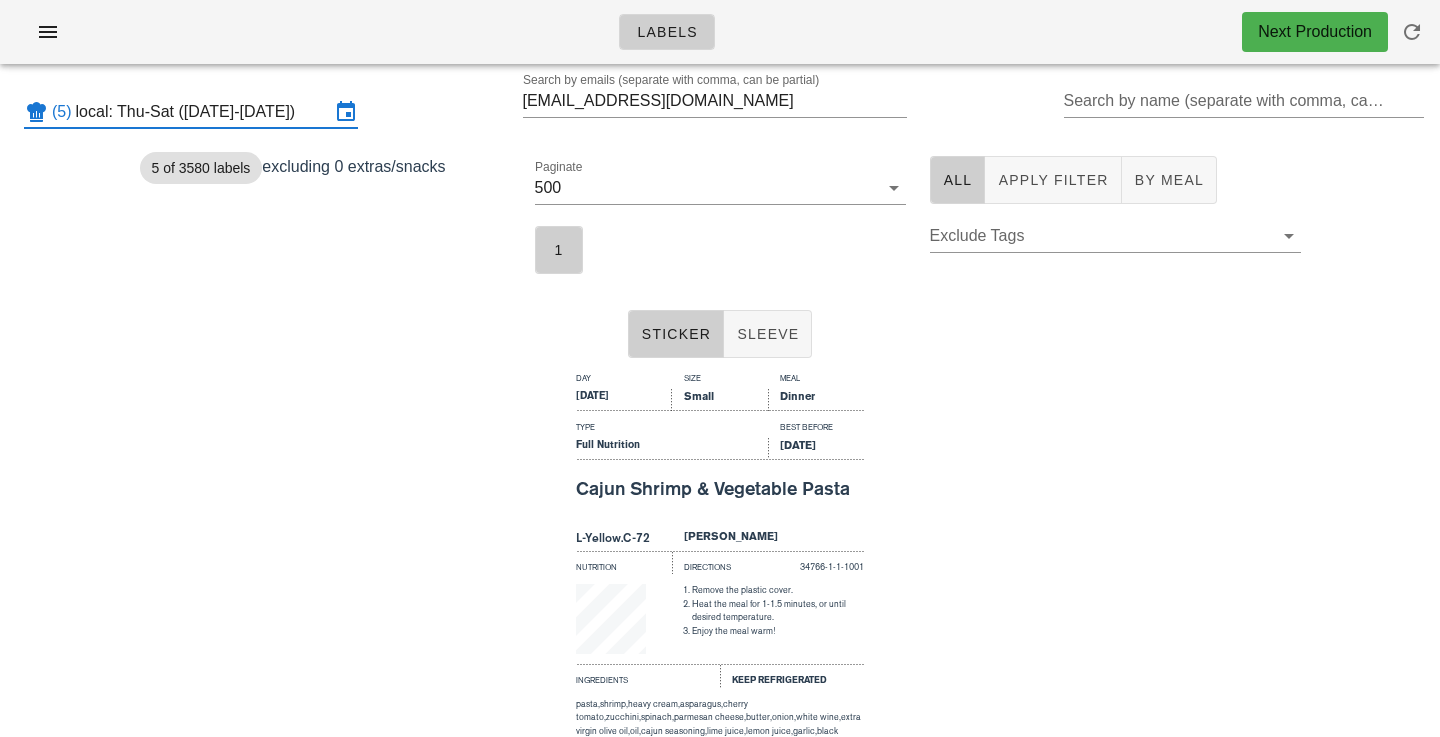 click on "local: Thu-Sat (Jul 31-Aug 2)" at bounding box center [203, 112] 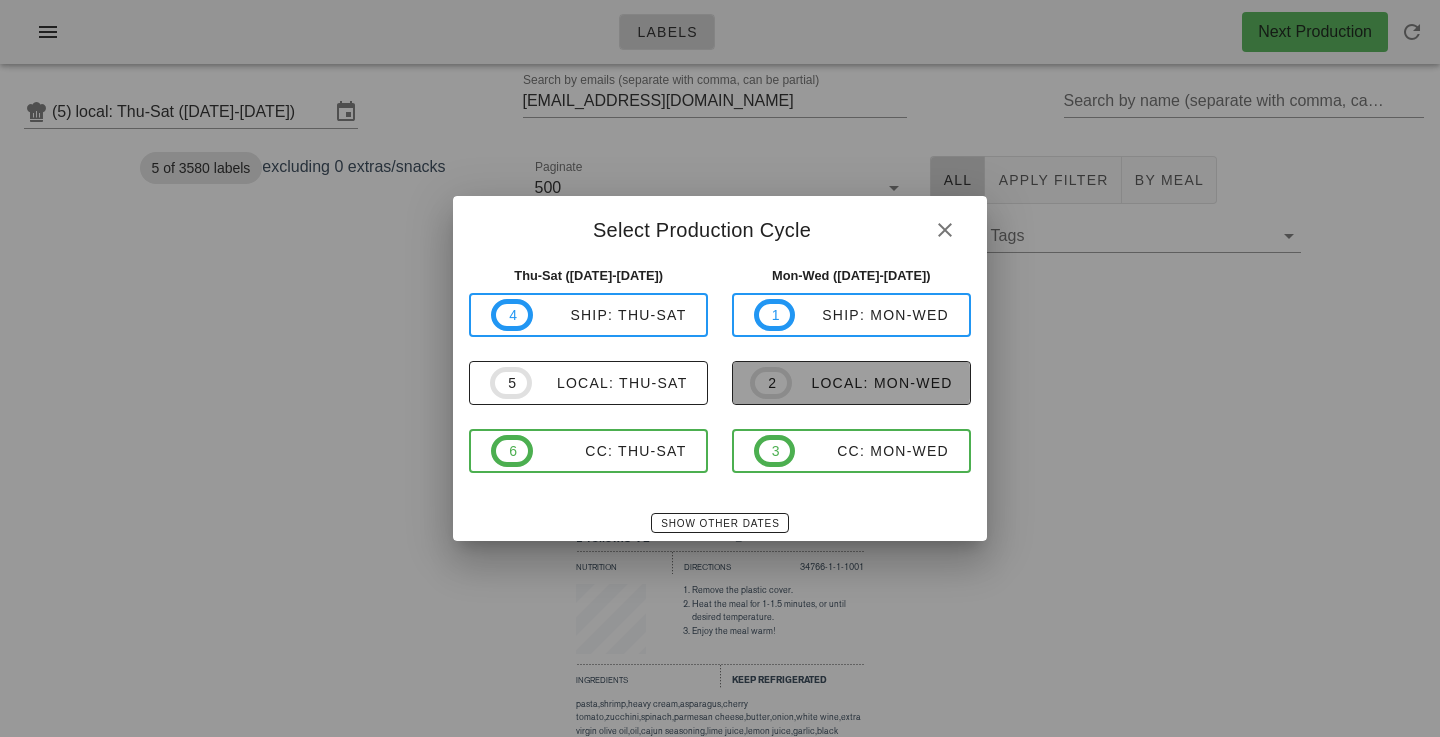 click on "local: Mon-Wed" at bounding box center [872, 383] 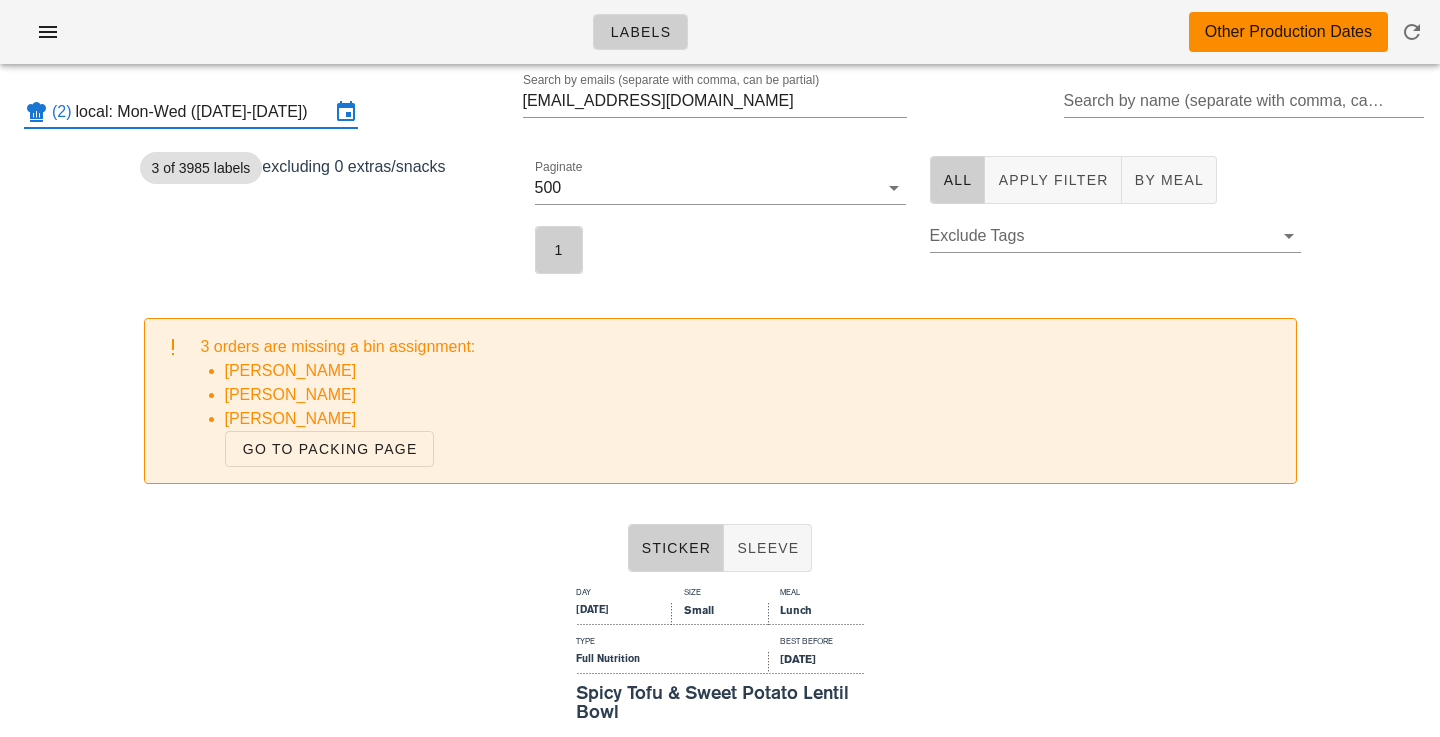 click on "local: Mon-Wed (Aug 4-Aug 6)" at bounding box center (203, 112) 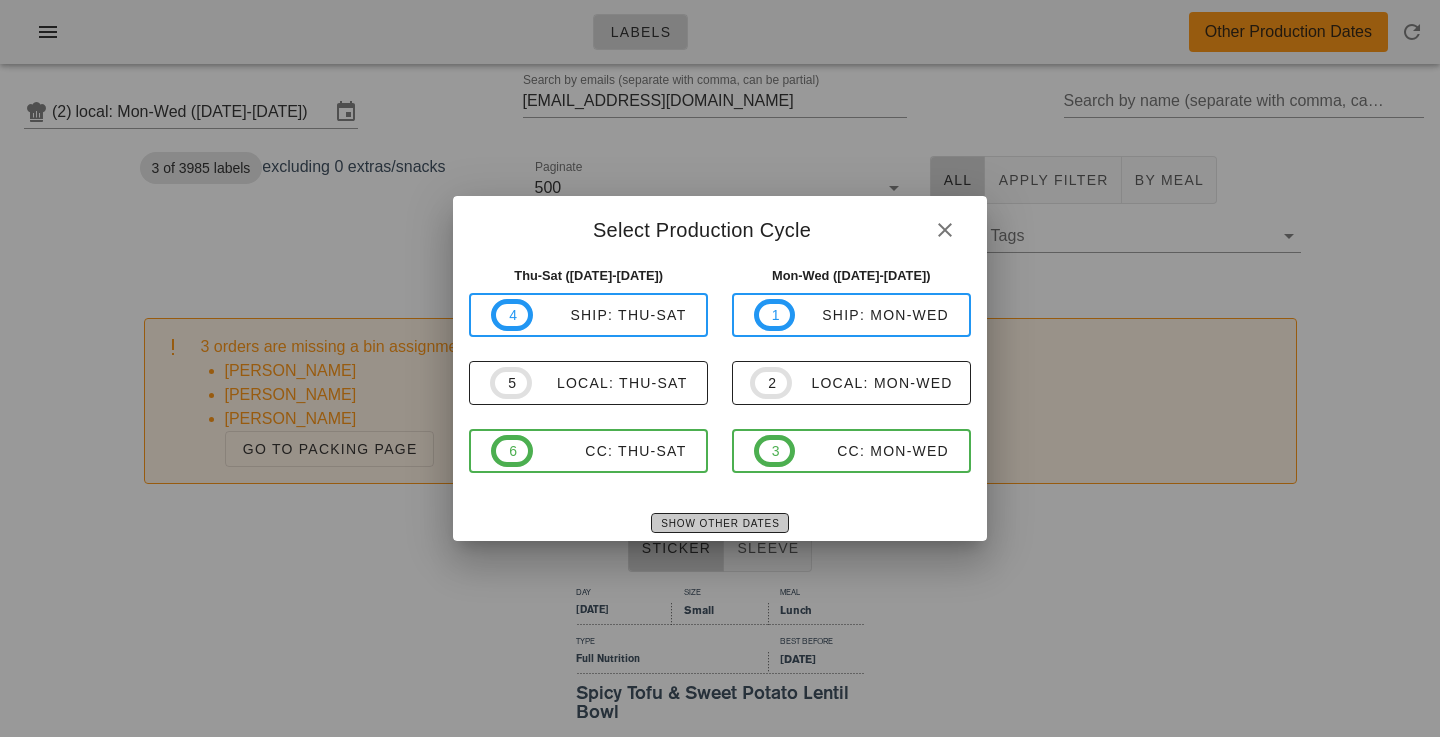 click on "Show Other Dates" at bounding box center (719, 523) 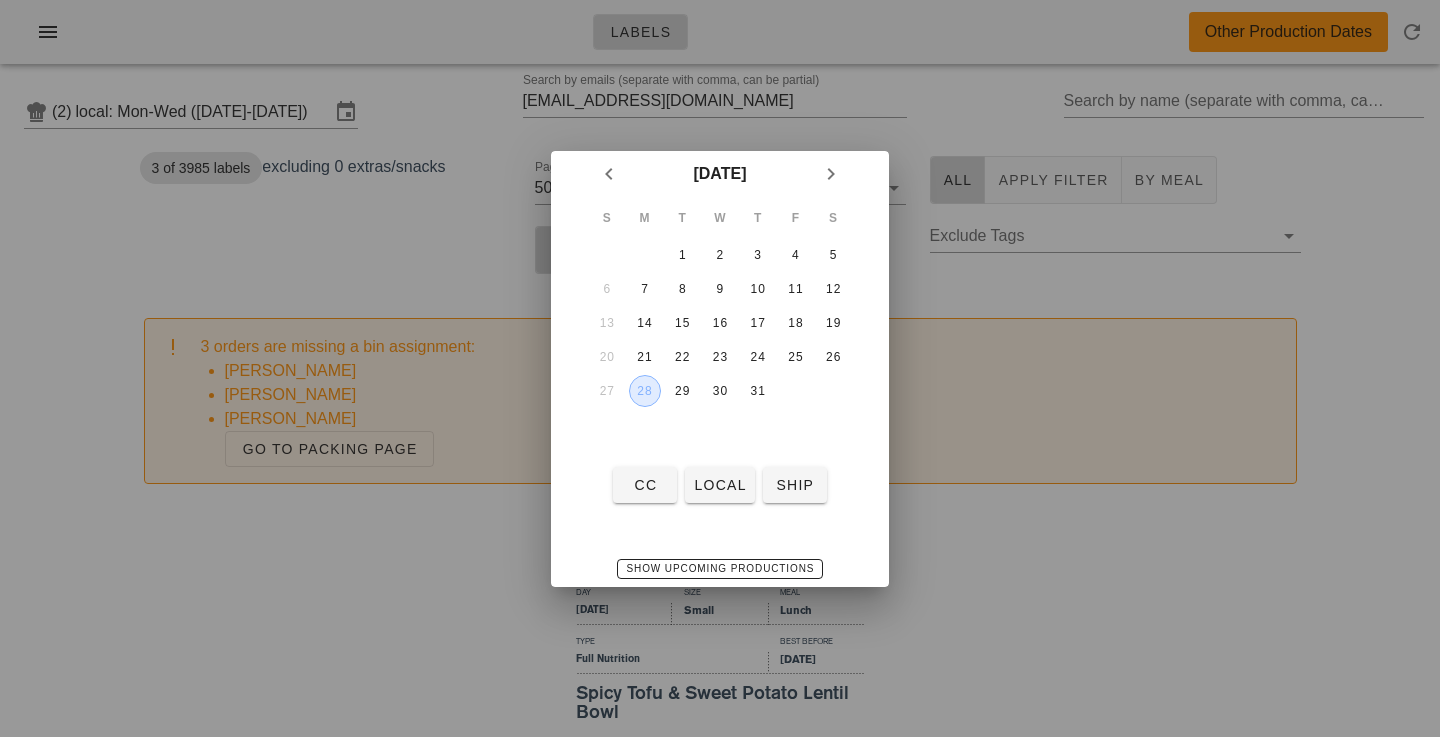 click on "28" at bounding box center (645, 391) 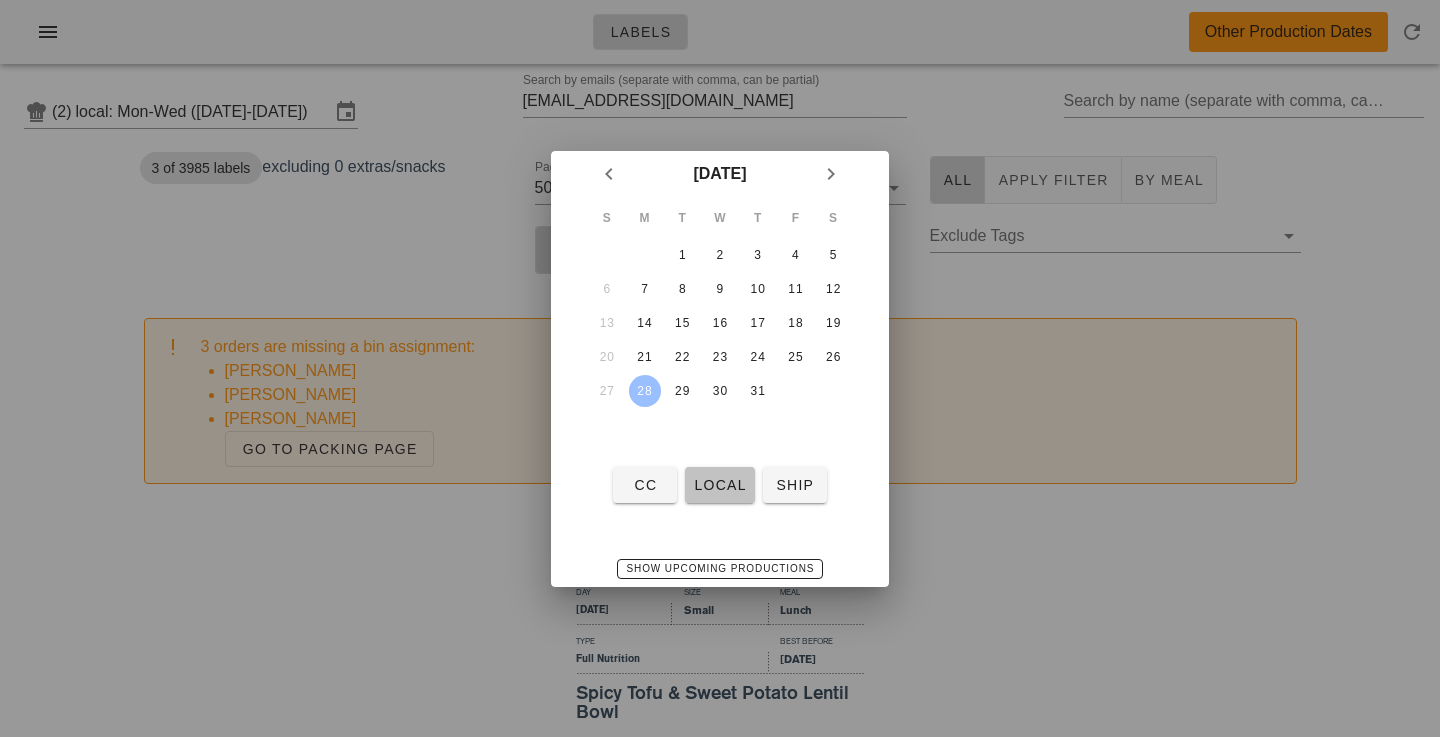 click on "local" at bounding box center [719, 485] 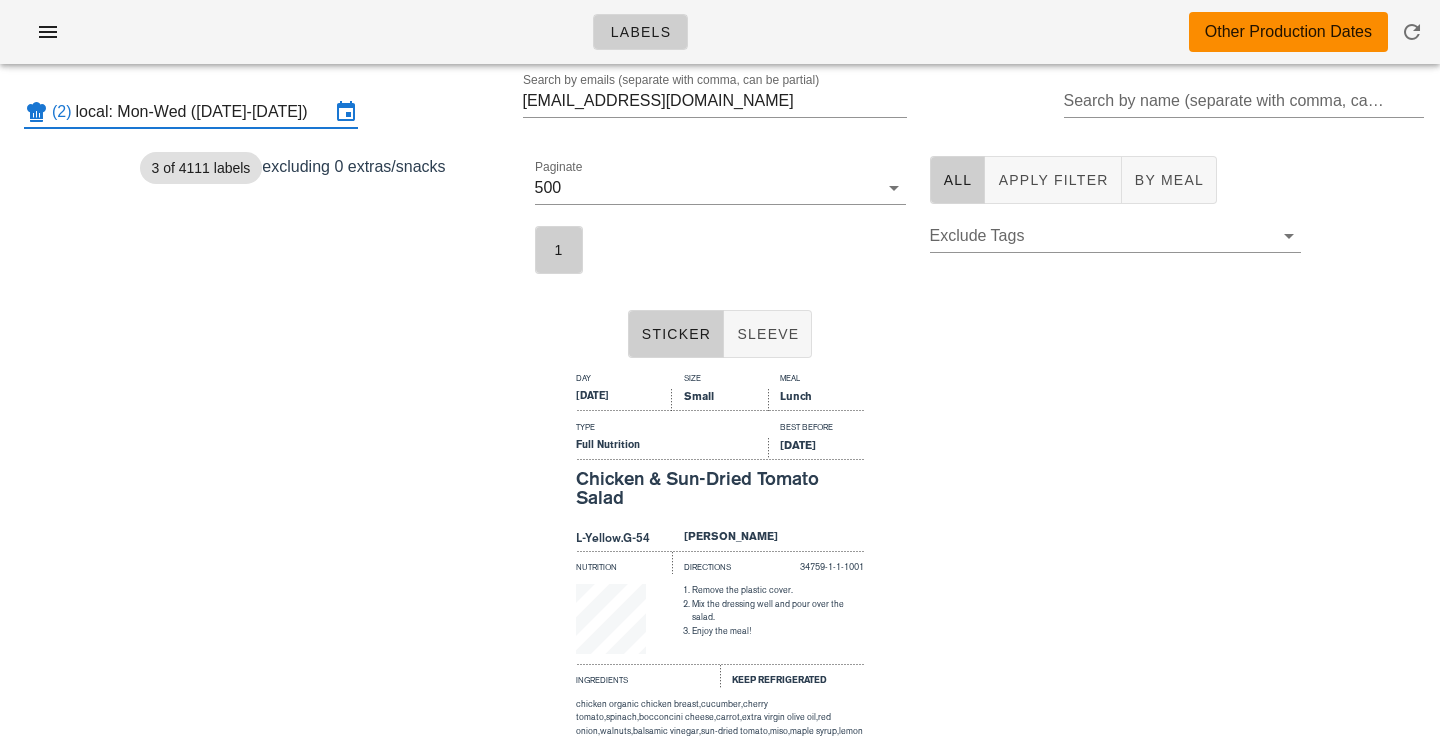 click on "local: Mon-Wed ([DATE]-[DATE])" at bounding box center (203, 112) 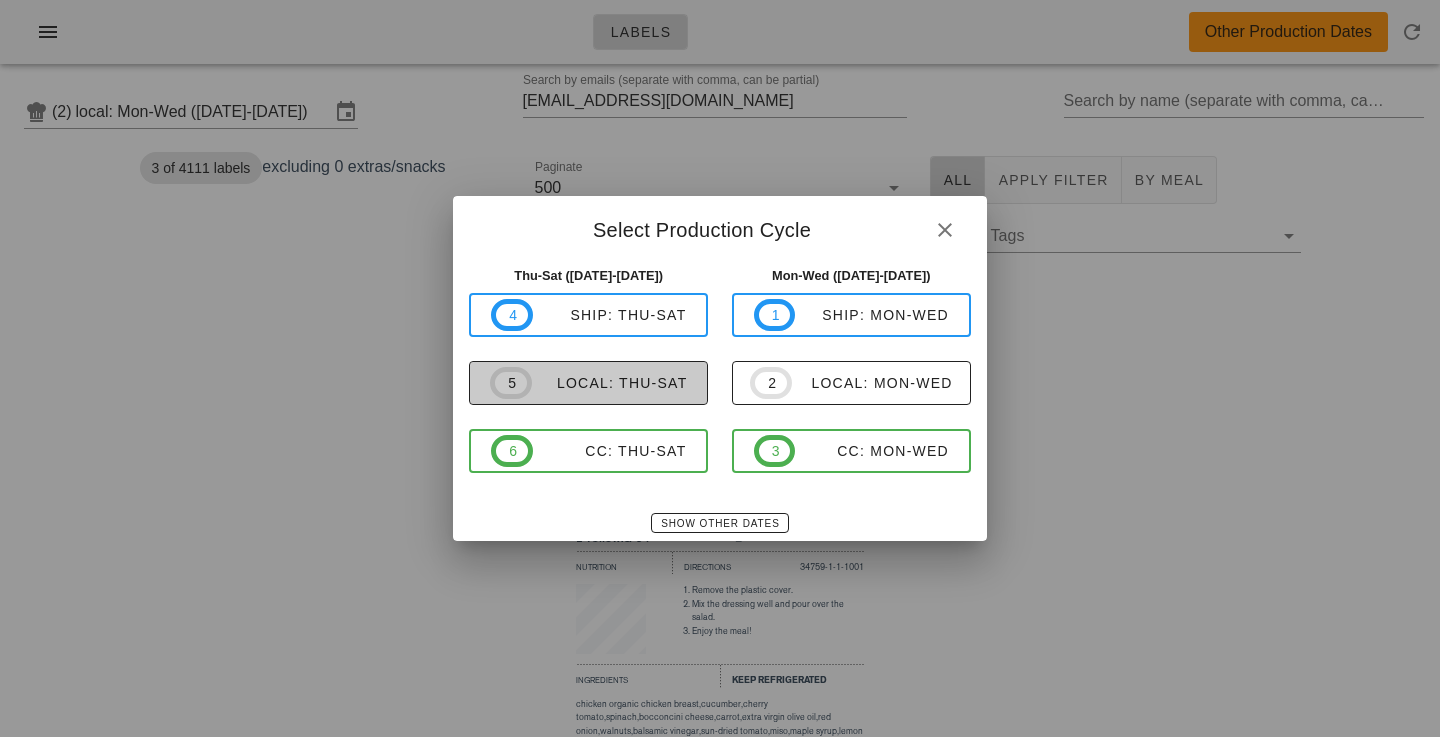 click on "local: Thu-Sat" at bounding box center (610, 383) 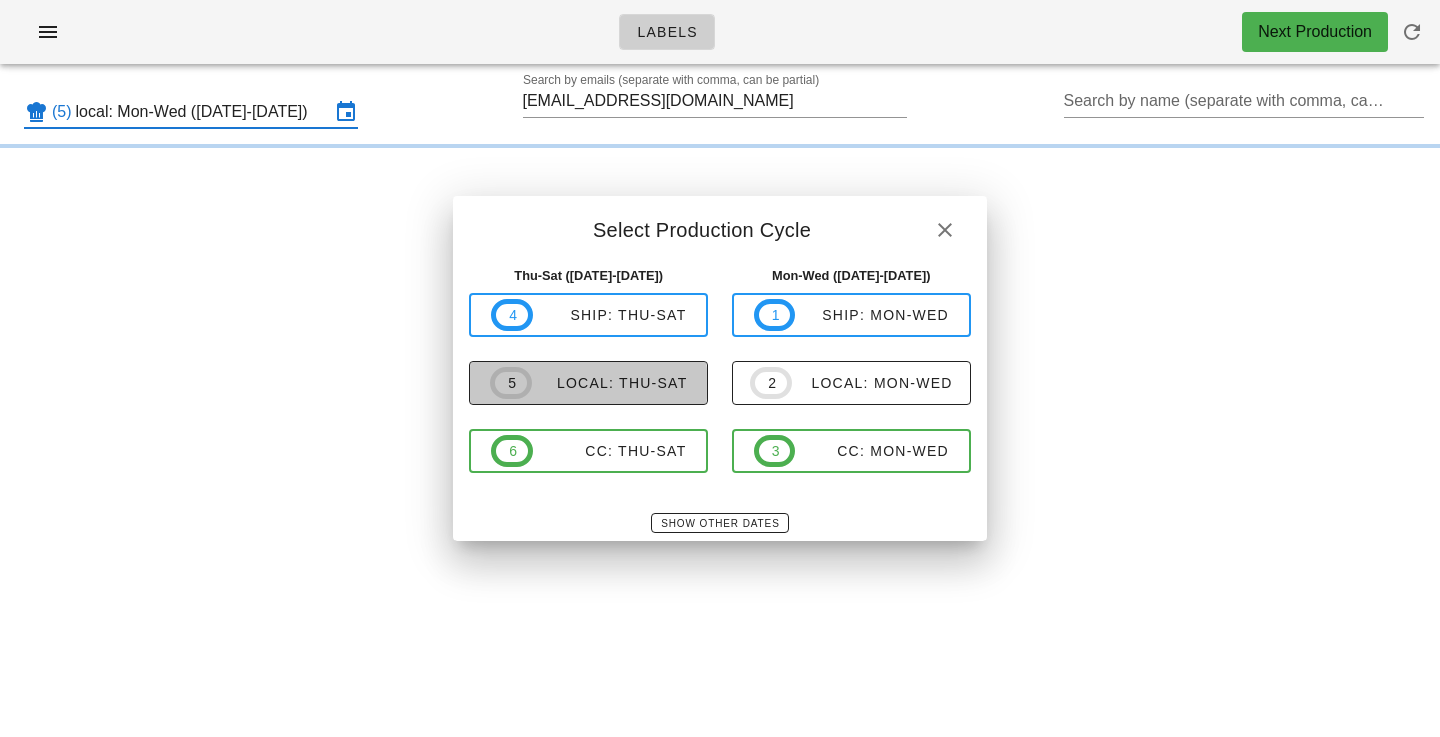 type on "local: Thu-Sat (Jul 31-Aug 2)" 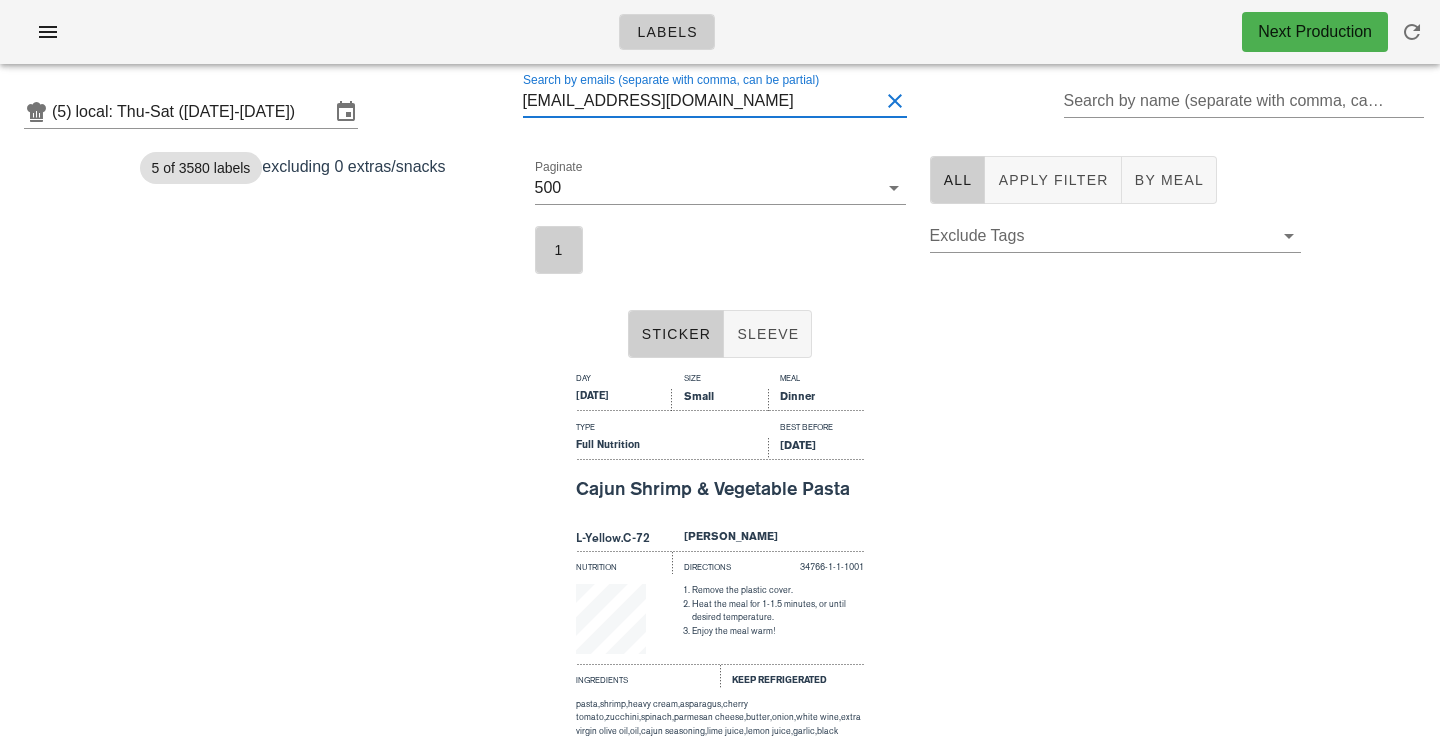 drag, startPoint x: 712, startPoint y: 102, endPoint x: 432, endPoint y: 89, distance: 280.30164 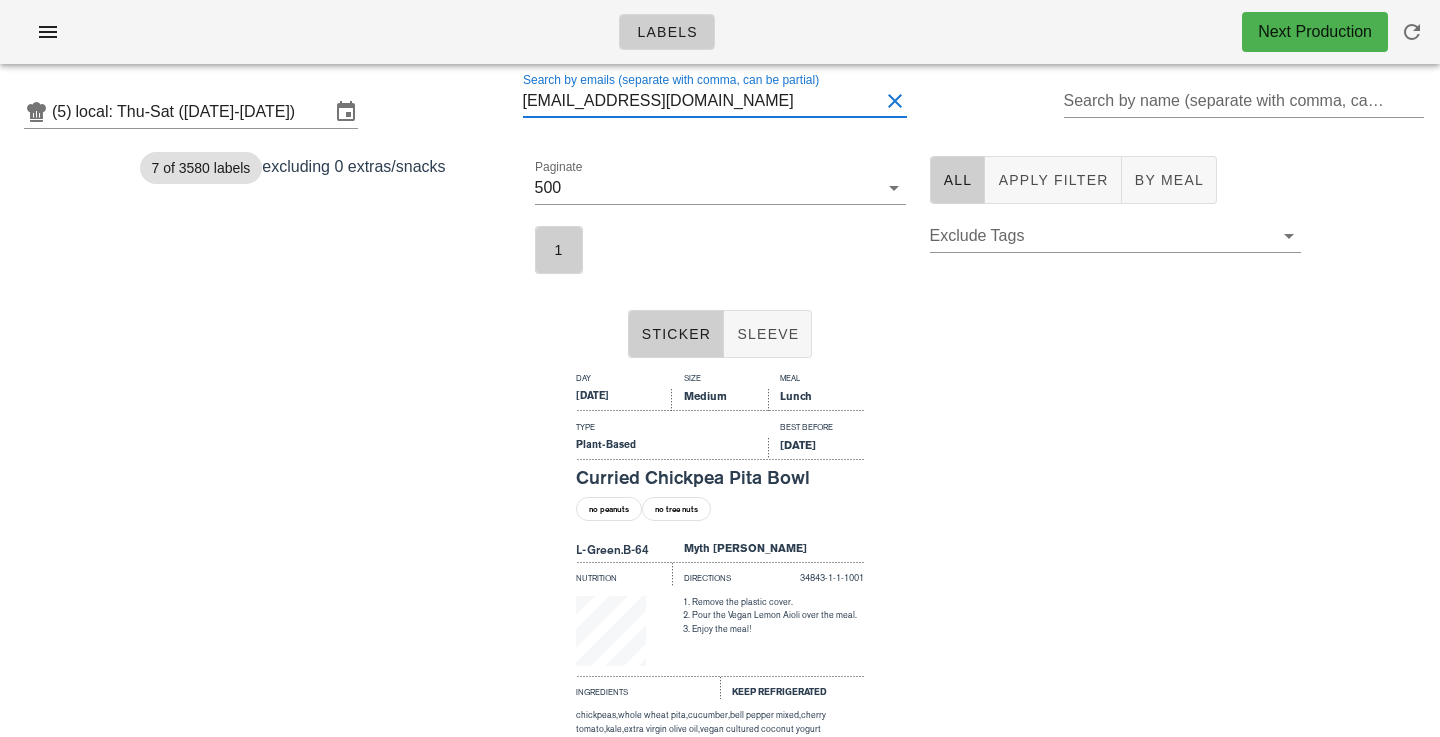 click on "Day   Size   Meal   Saturday   Medium   Lunch  Type Best Before Plant-Based Aug 4, 2025  Curried Chickpea Pita Bowl   no peanuts   no tree nuts  L-Green.B-64 Myth Schaber Nutrition  Directions  34843-1-1-1001 Remove the plastic cover. Pour the Vegan Lemon Aioli over the meal. Enjoy the meal! Ingredients Keep Refrigerated chickpeas,  whole wheat pita,  cucumber,  bell pepper mixed,  cherry tomato,  kale,  extra virgin olive oil,  vegan cultured coconut yogurt (yoggu),  aquafaba,  lemon juice,  radish,  dijion mustard,  lemon zest,  cilantro,  salt,  chili powder,  paprika,  curry,  garam masala,  black pepper Saturday lunch Myth Schaber Curried Chickpea Pita Bowl" at bounding box center (720, 606) 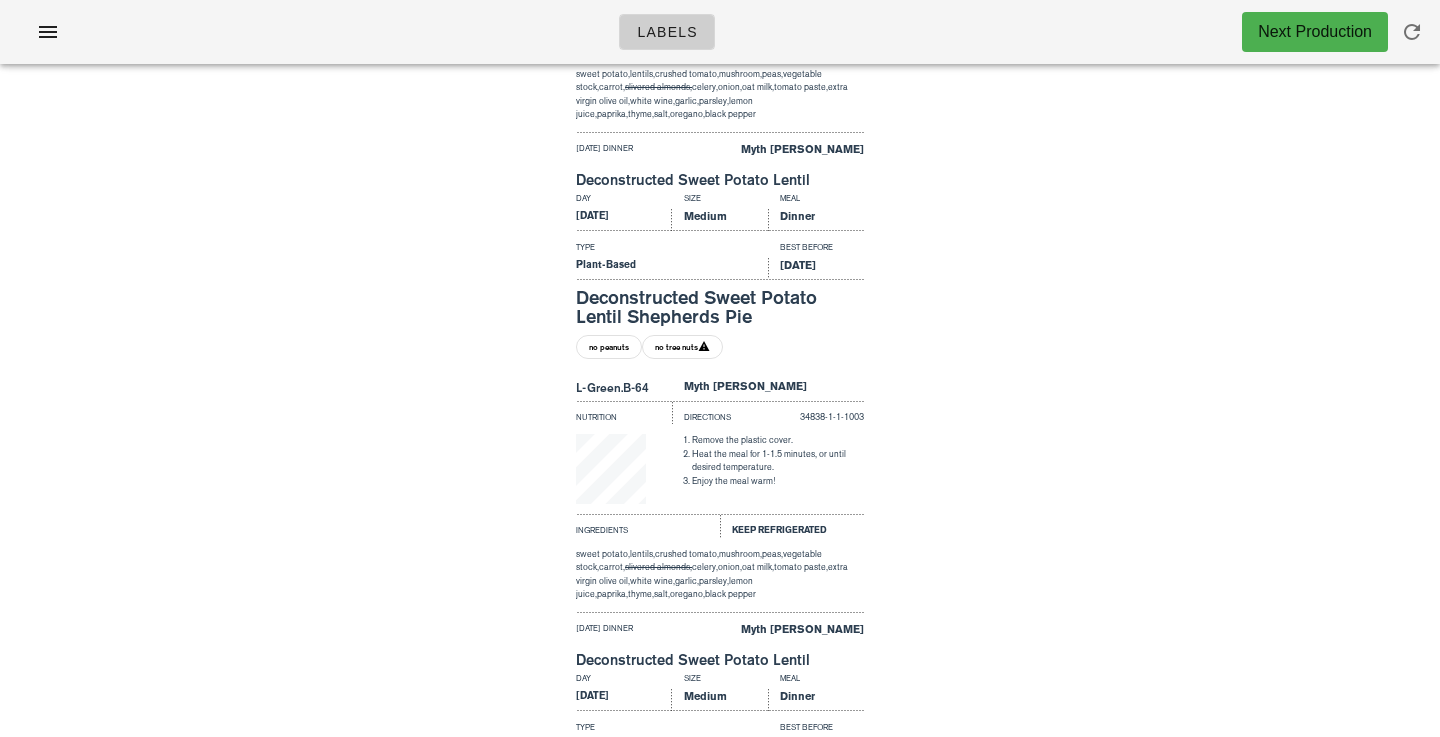 scroll, scrollTop: 686, scrollLeft: 0, axis: vertical 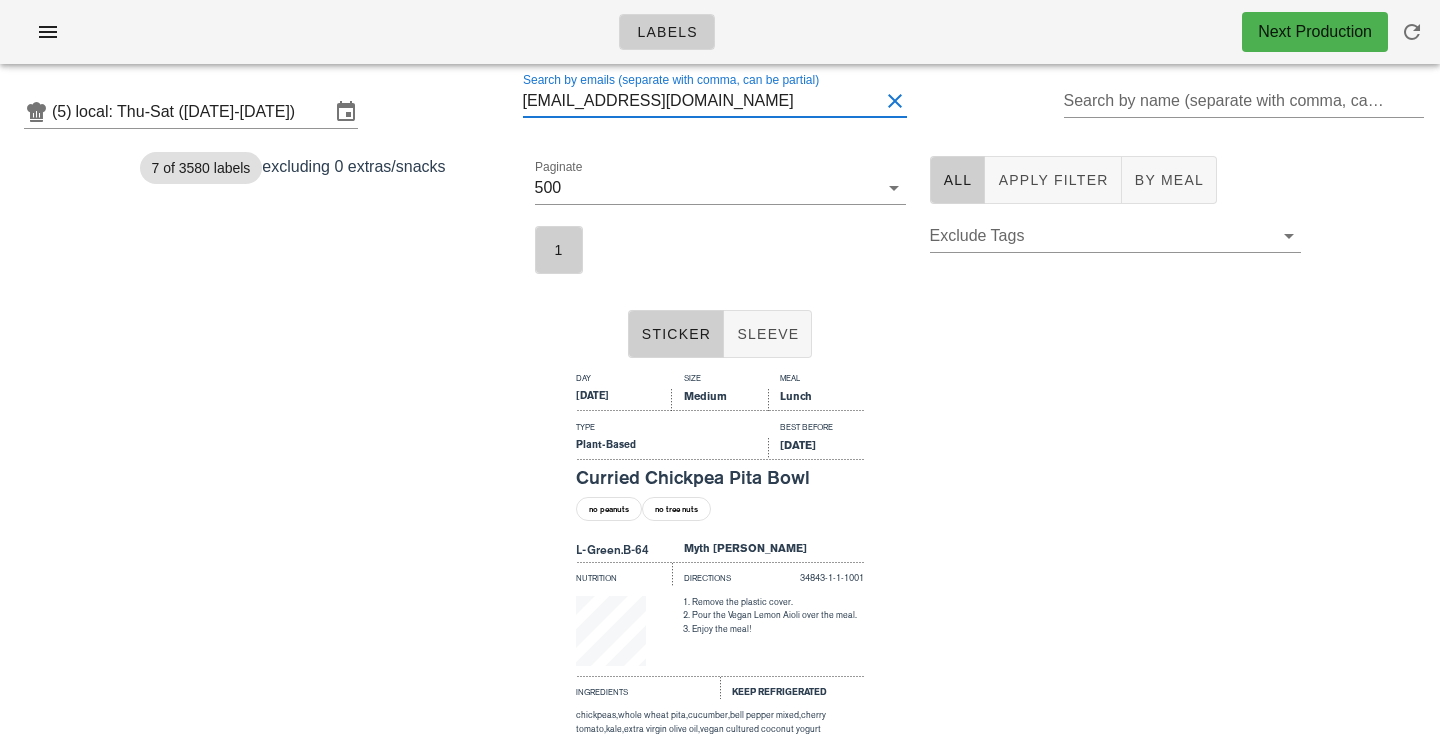 drag, startPoint x: 759, startPoint y: 106, endPoint x: 460, endPoint y: 97, distance: 299.1354 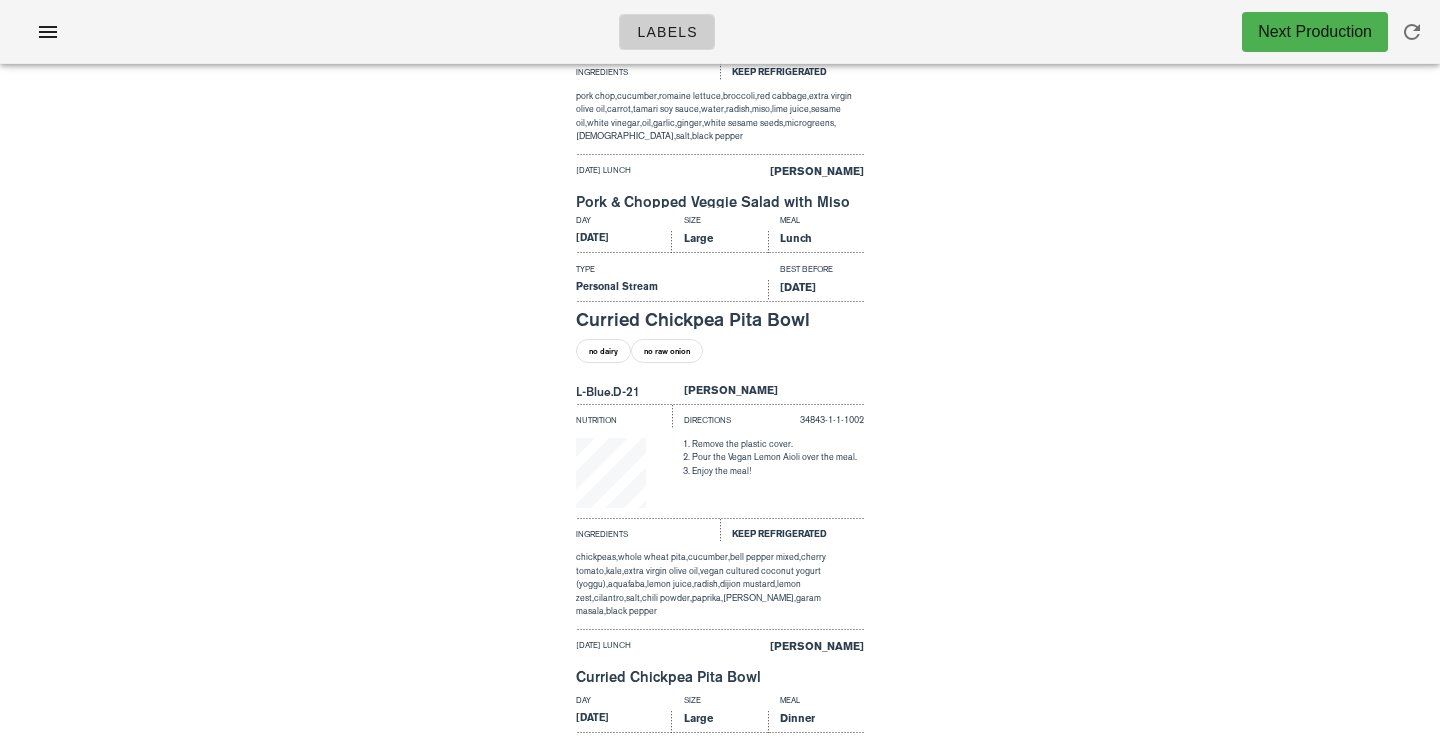 scroll, scrollTop: 0, scrollLeft: 0, axis: both 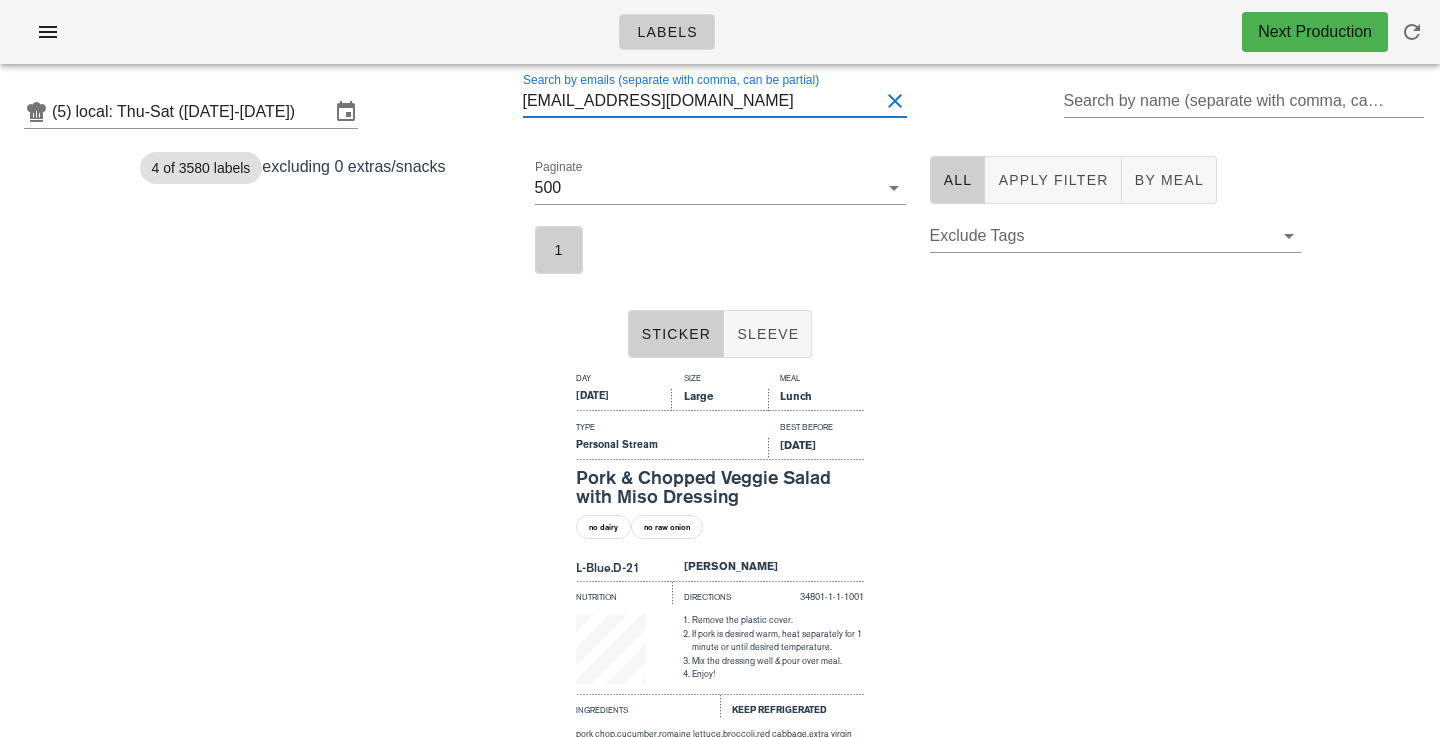 type on "saintyoga@gmail.com" 